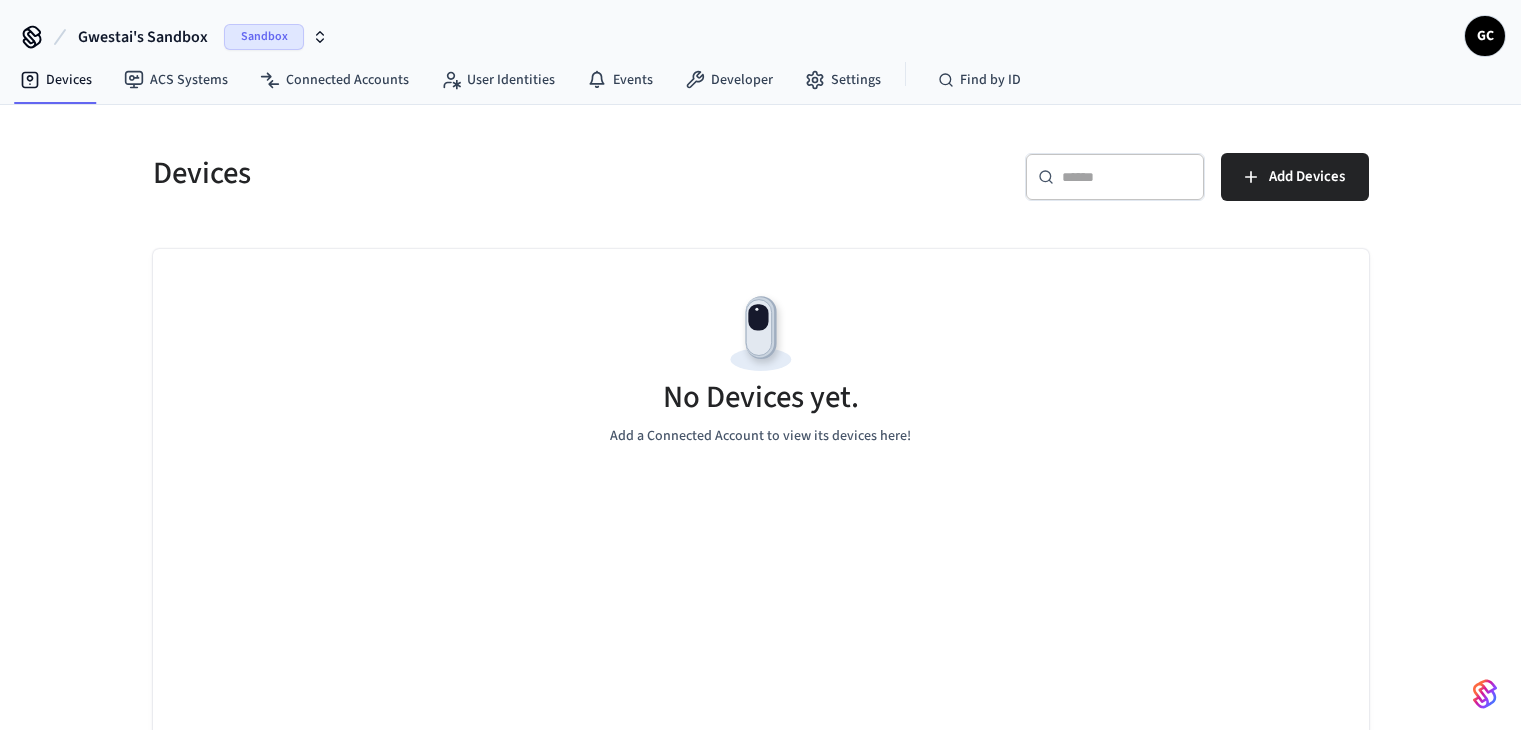 scroll, scrollTop: 0, scrollLeft: 0, axis: both 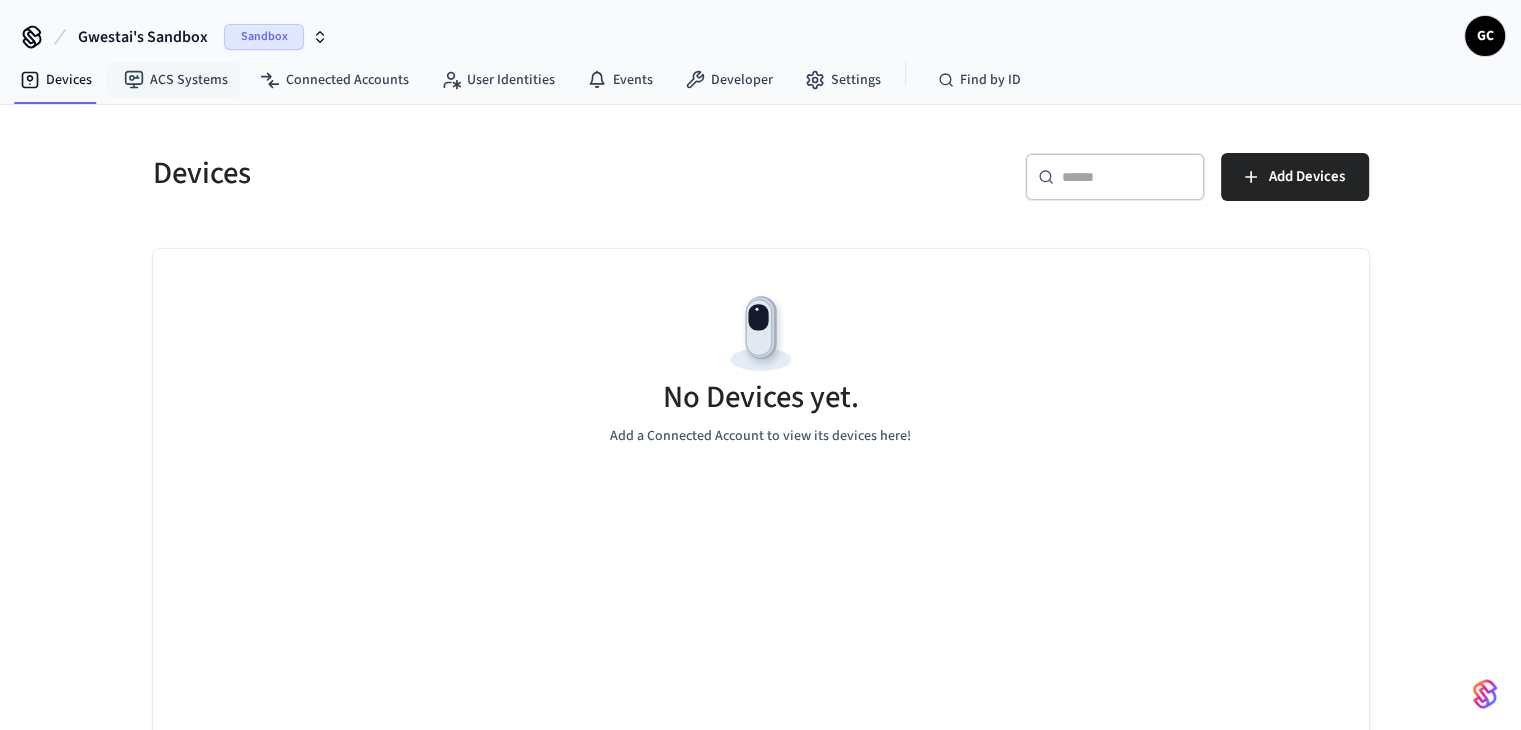 click on "Gwestai's Sandbox" at bounding box center (143, 37) 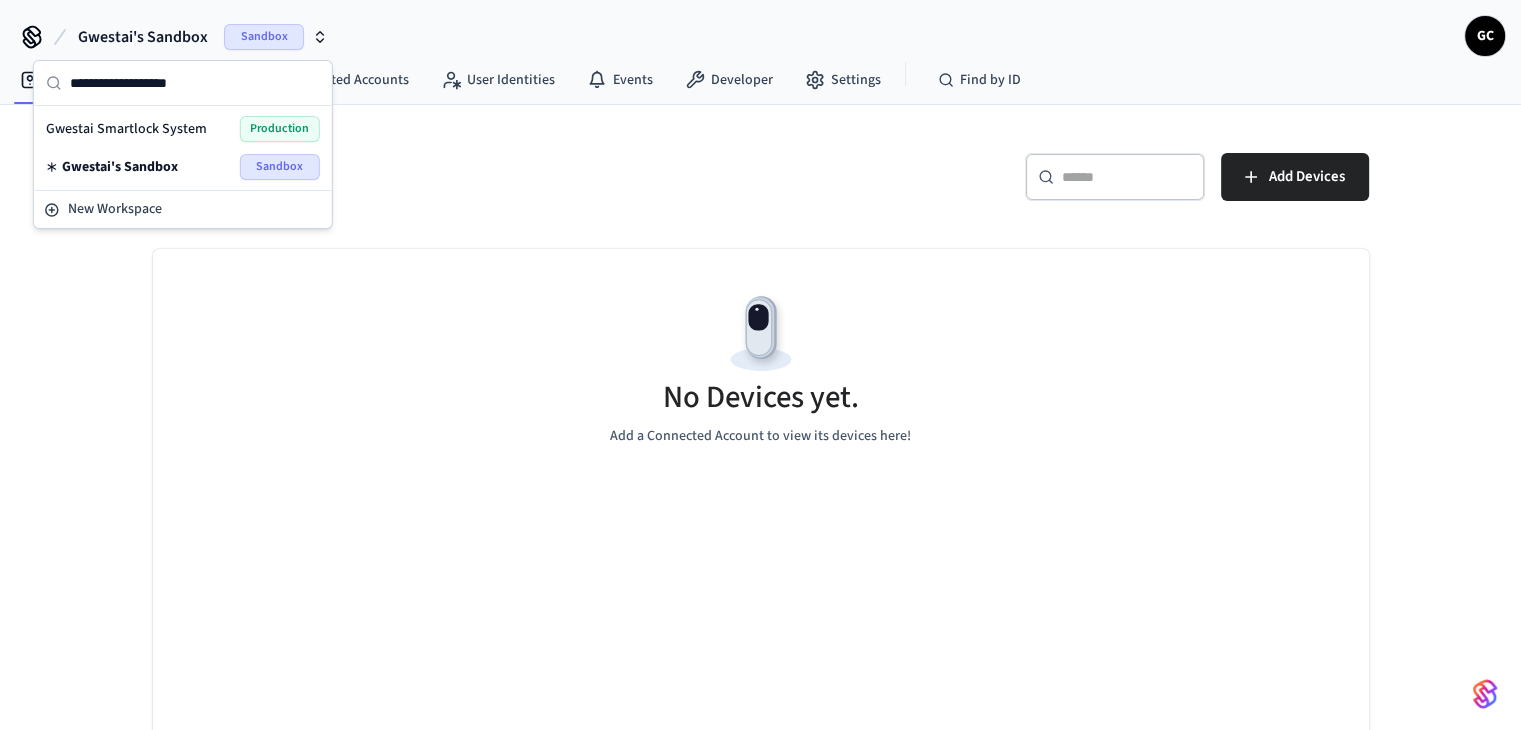 click on "Gwestai Smartlock System" at bounding box center (126, 129) 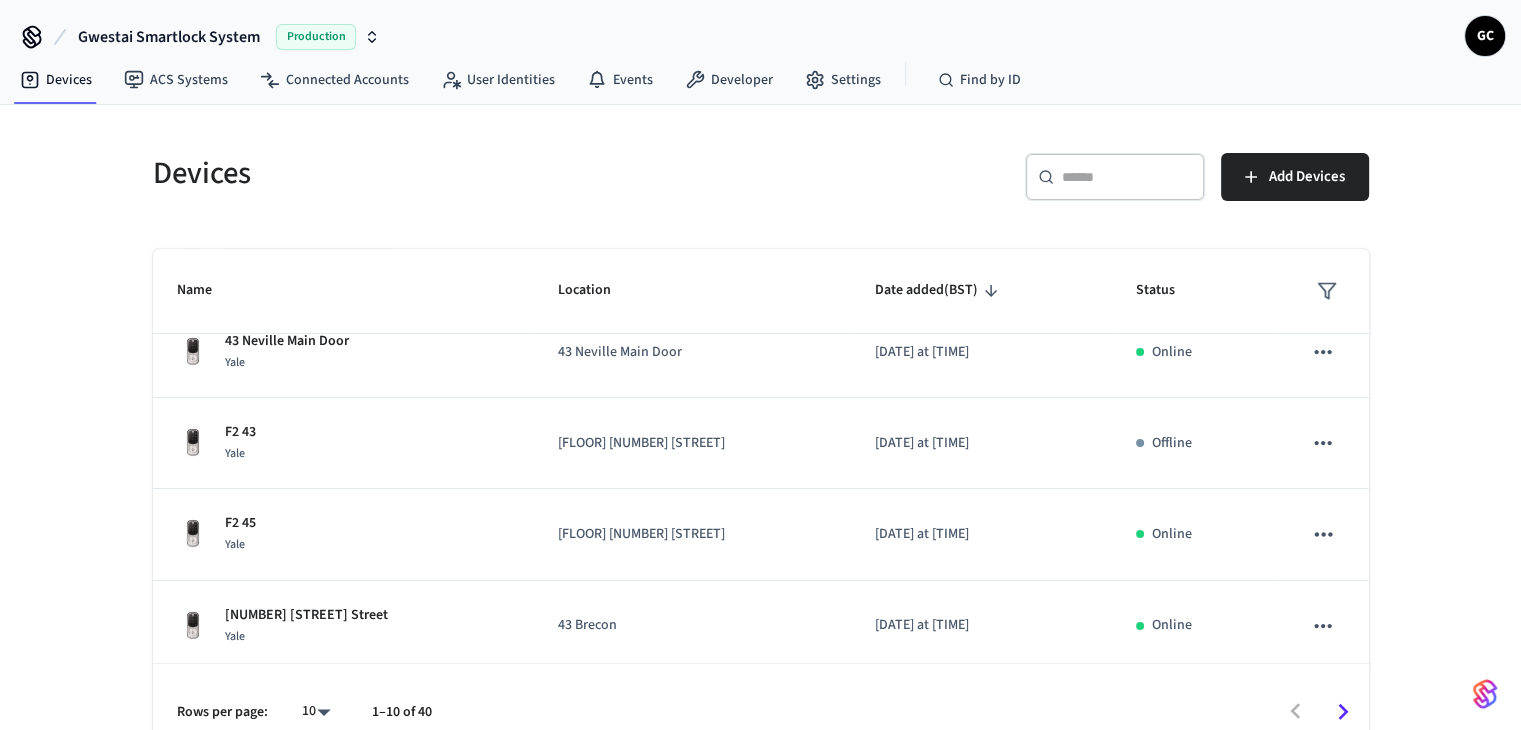 scroll, scrollTop: 0, scrollLeft: 0, axis: both 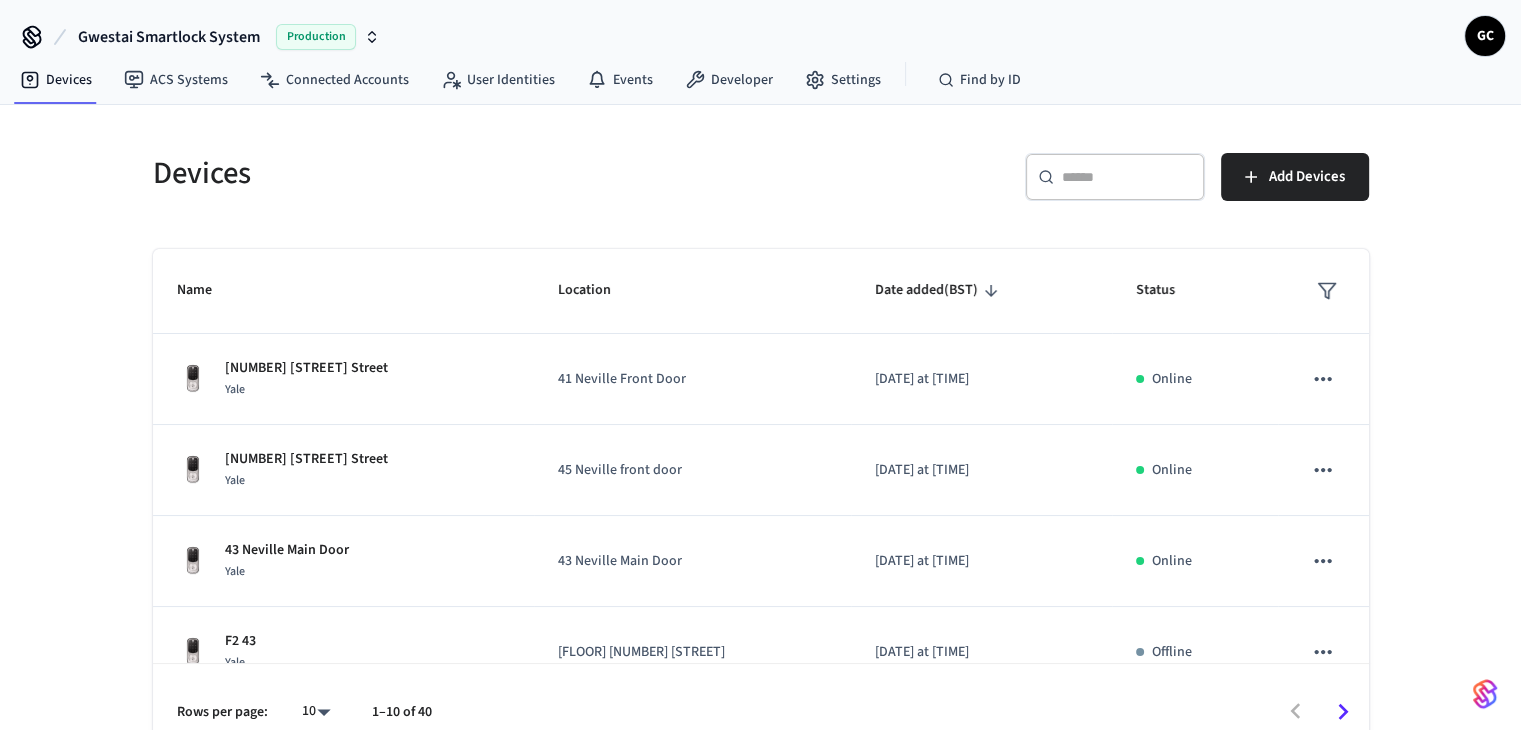 click on "​ ​" at bounding box center (1115, 177) 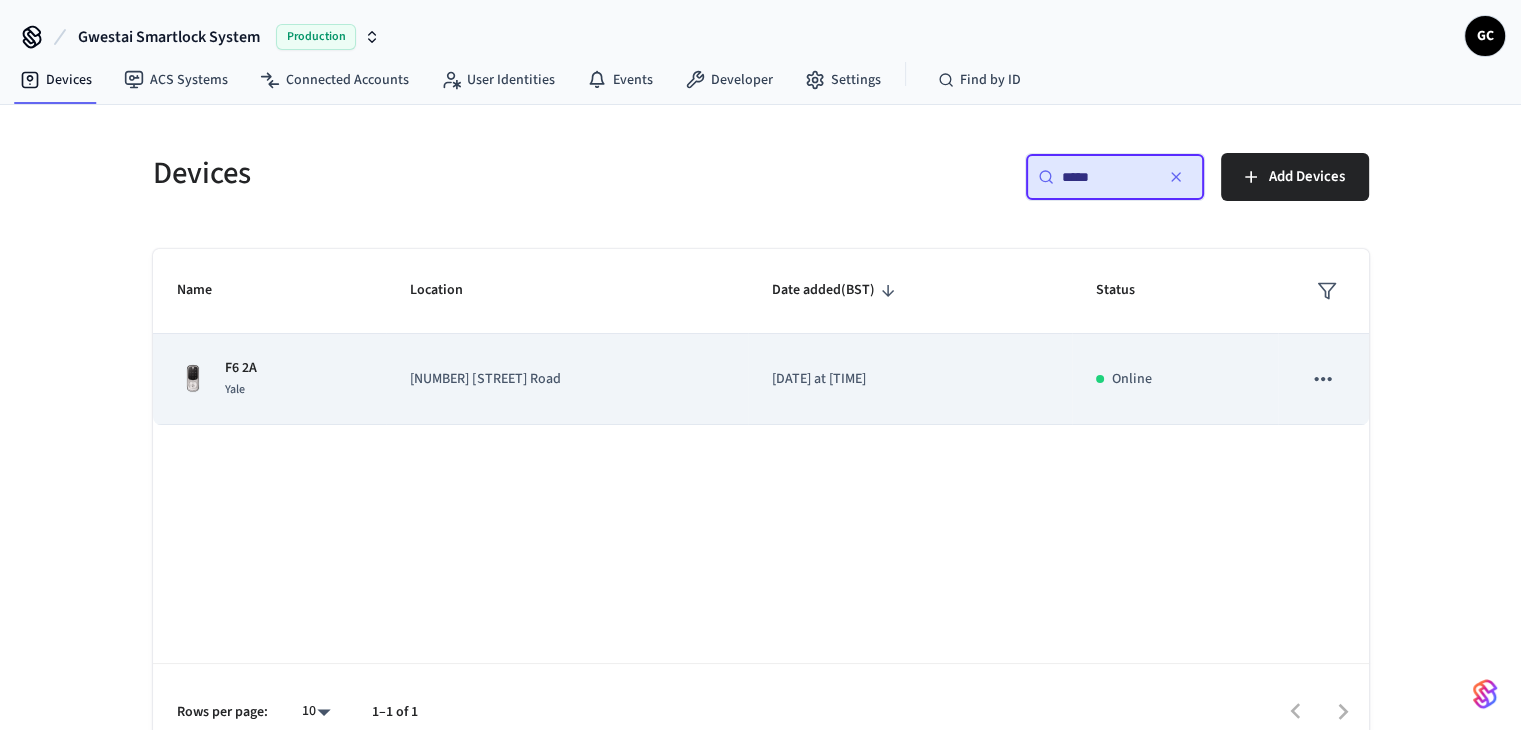type on "*****" 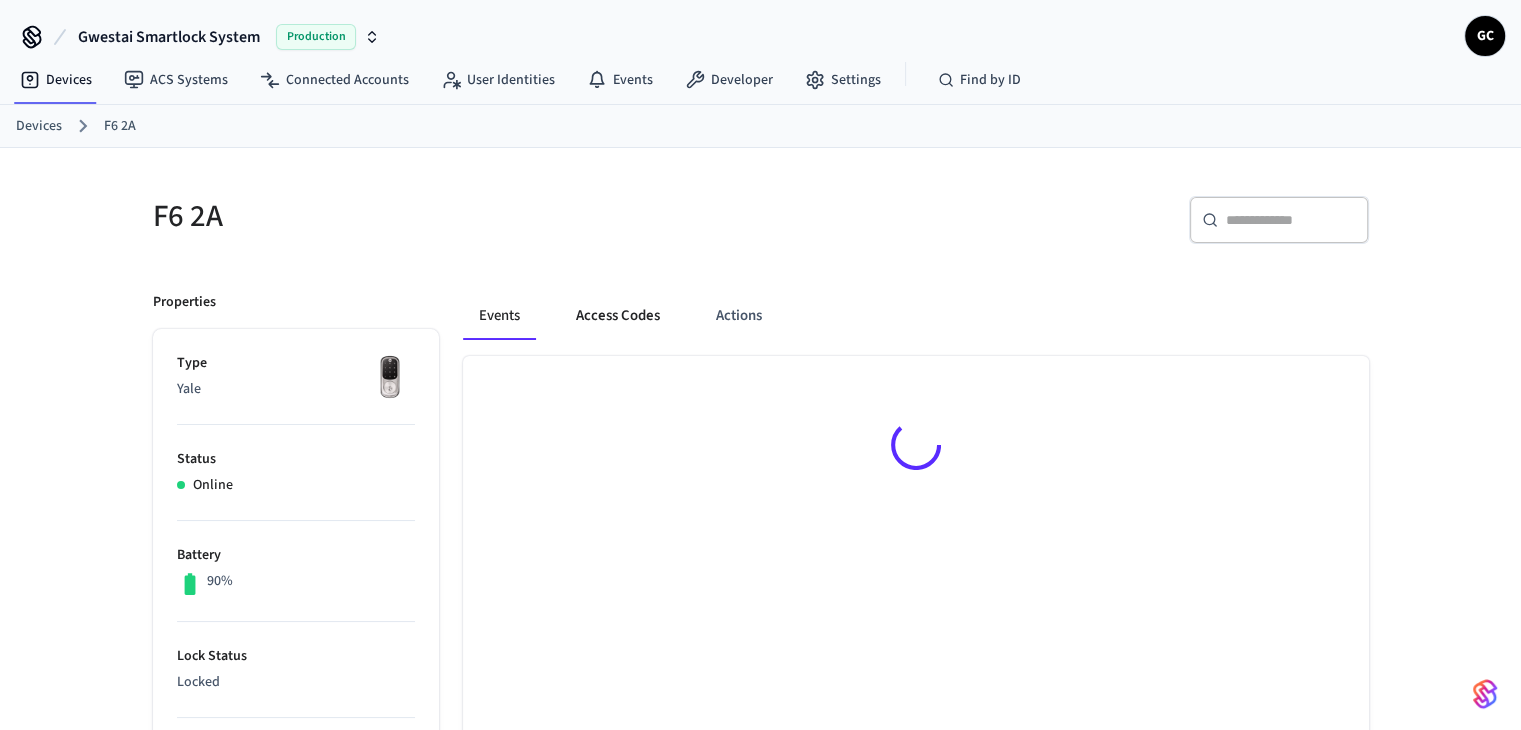 click on "Access Codes" at bounding box center (618, 316) 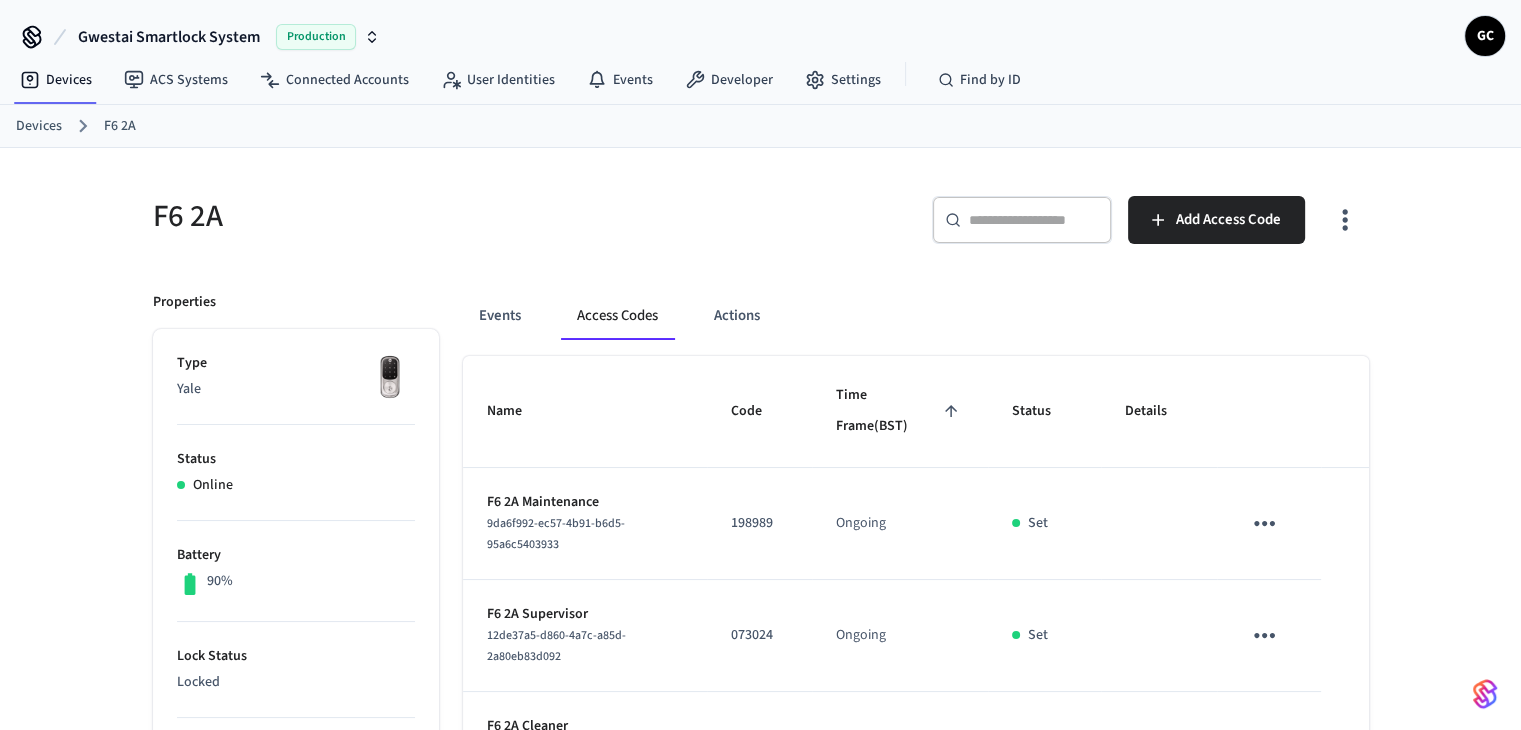 click on "Access Codes" at bounding box center [617, 316] 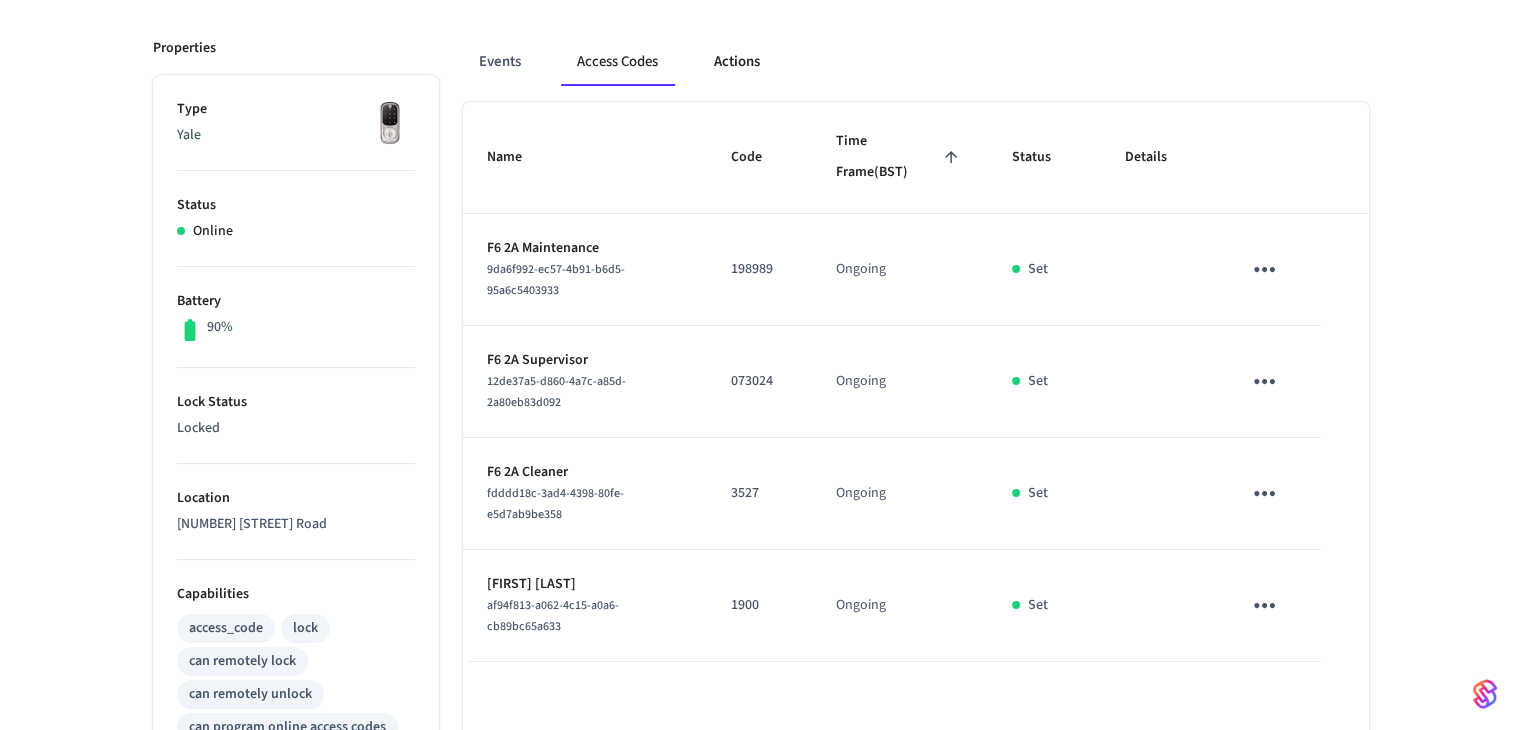 scroll, scrollTop: 600, scrollLeft: 0, axis: vertical 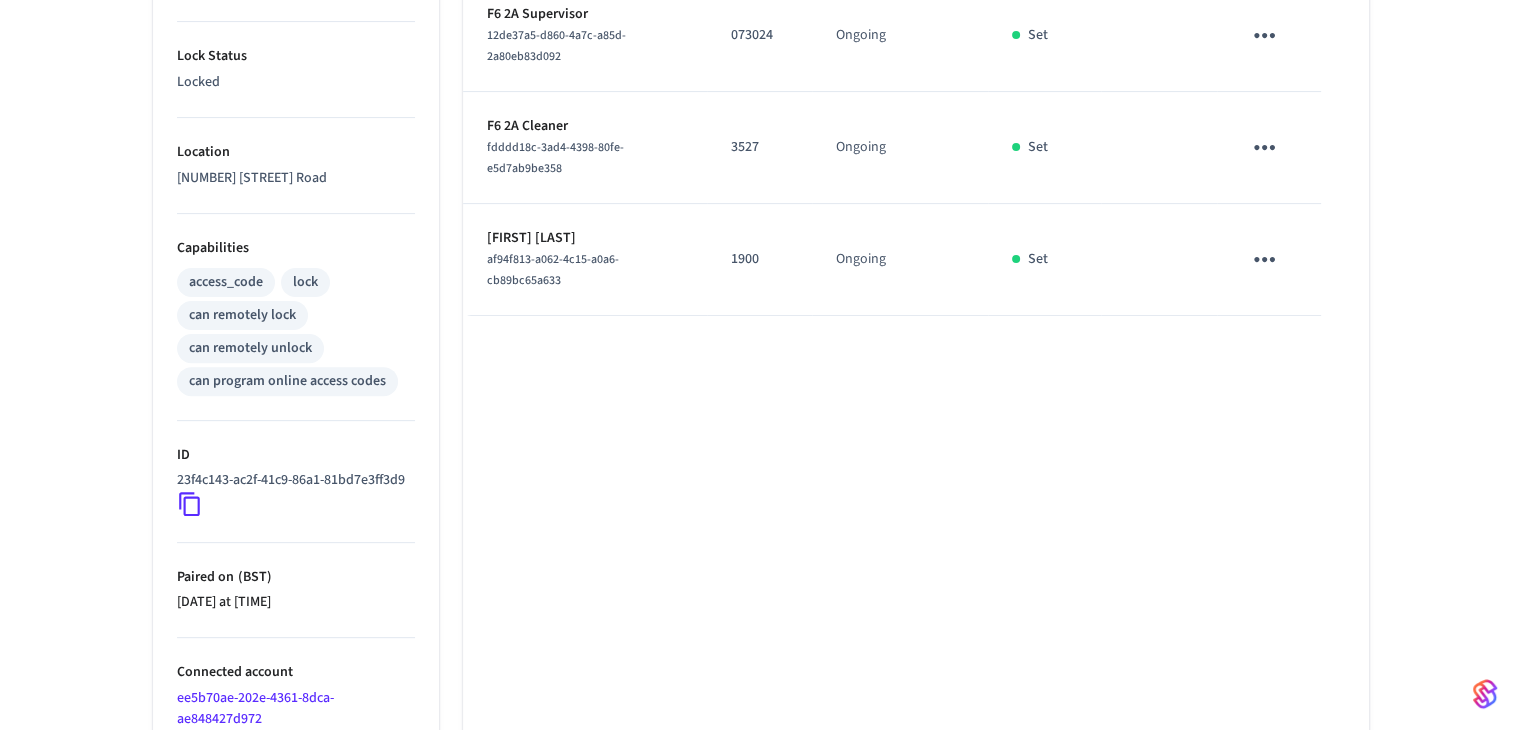 click 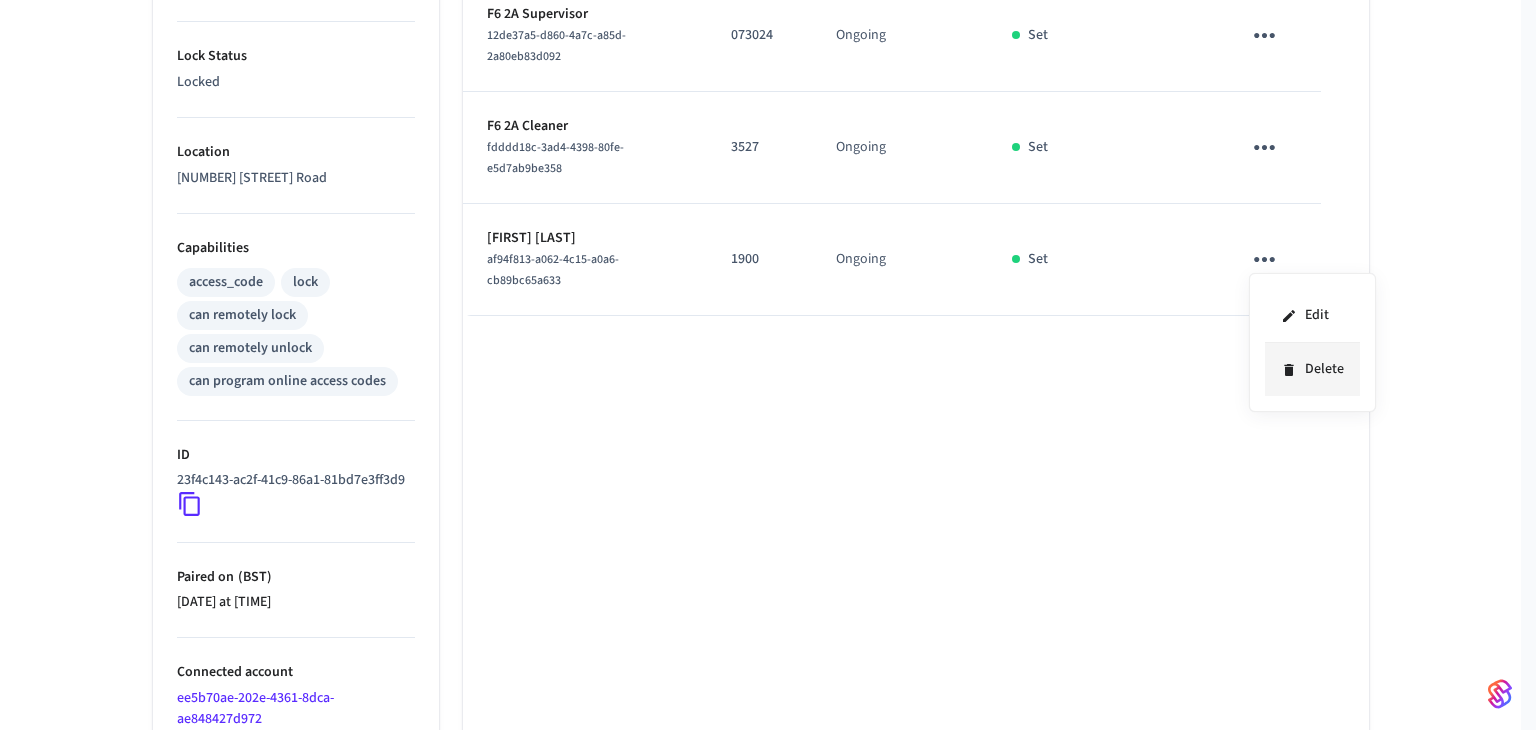 click on "Delete" at bounding box center [1312, 369] 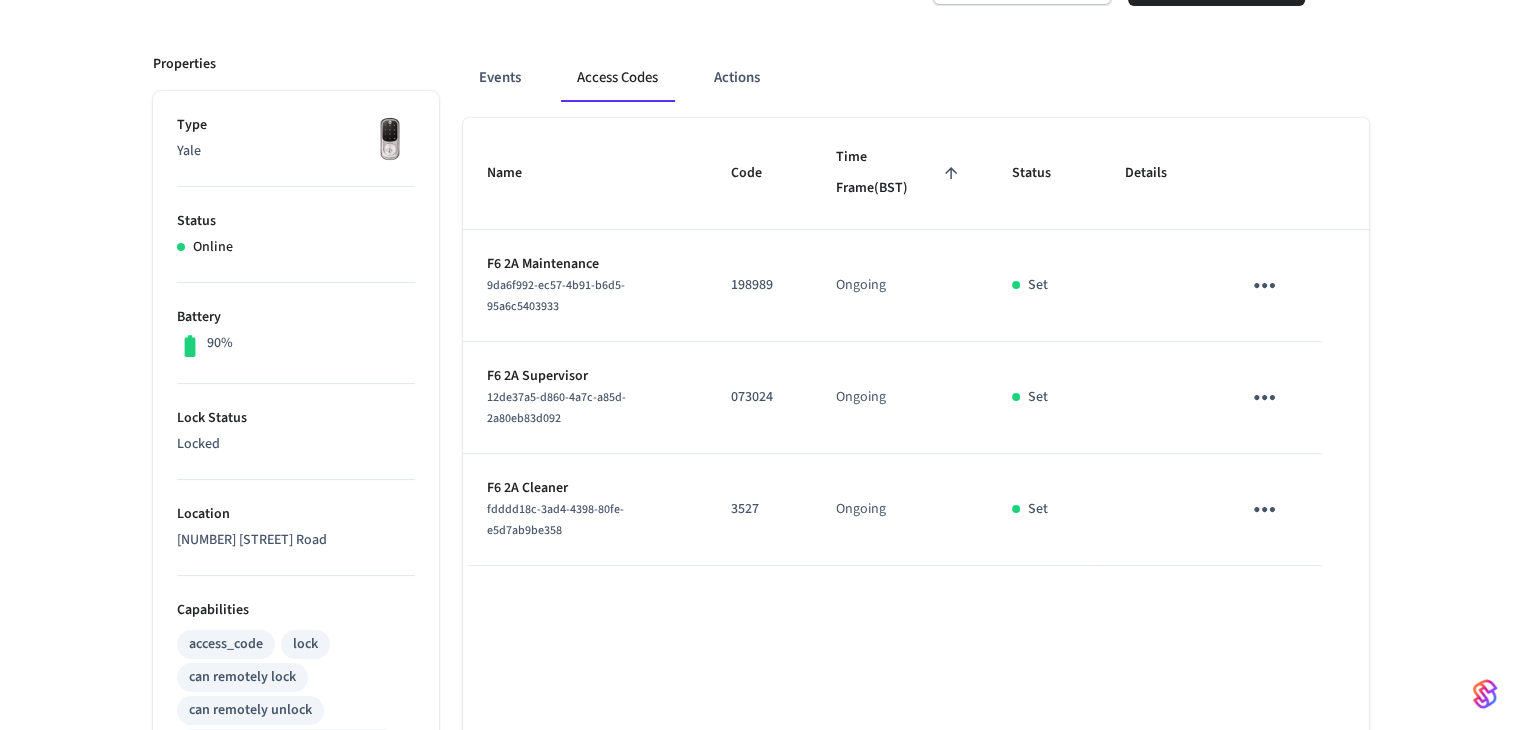 scroll, scrollTop: 0, scrollLeft: 0, axis: both 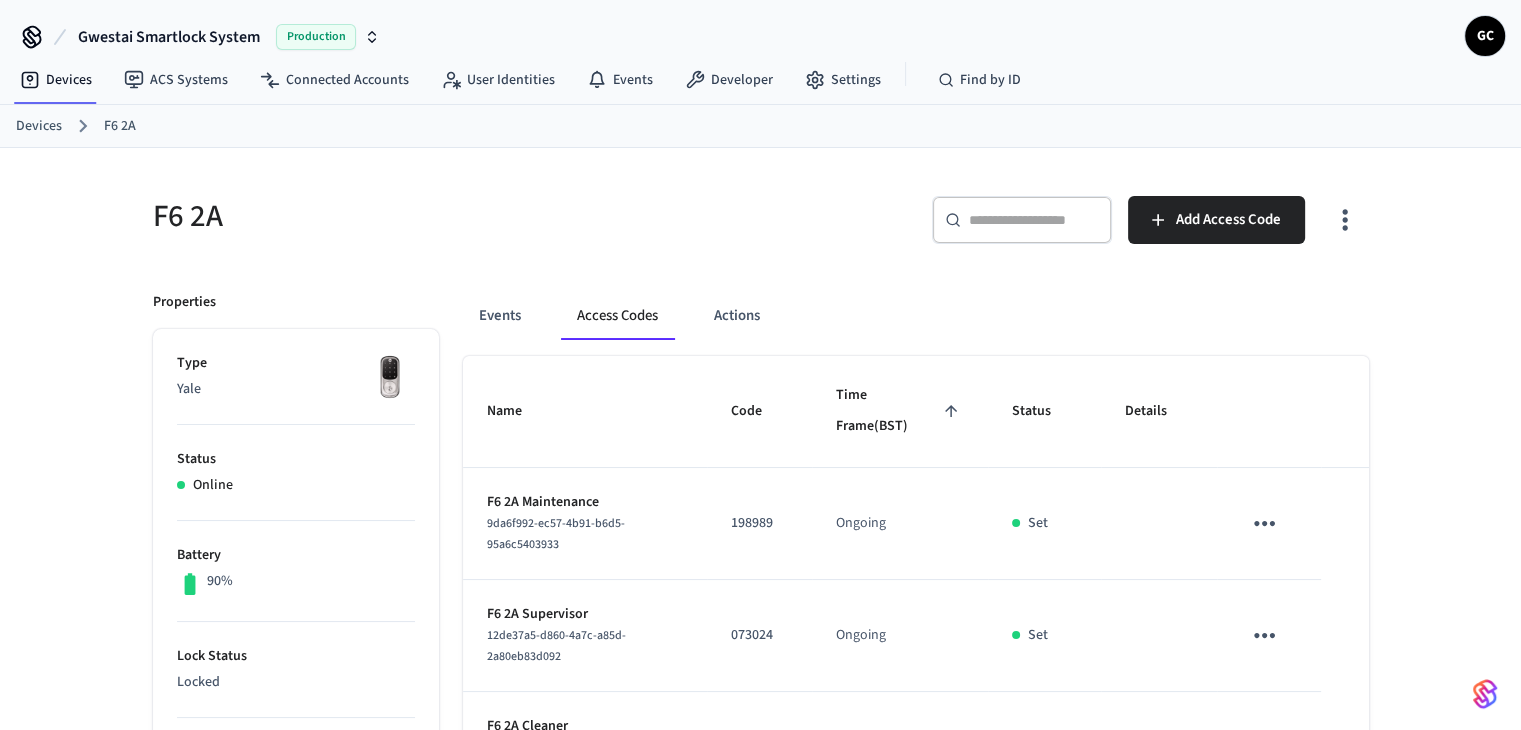 click on "Devices" at bounding box center [39, 126] 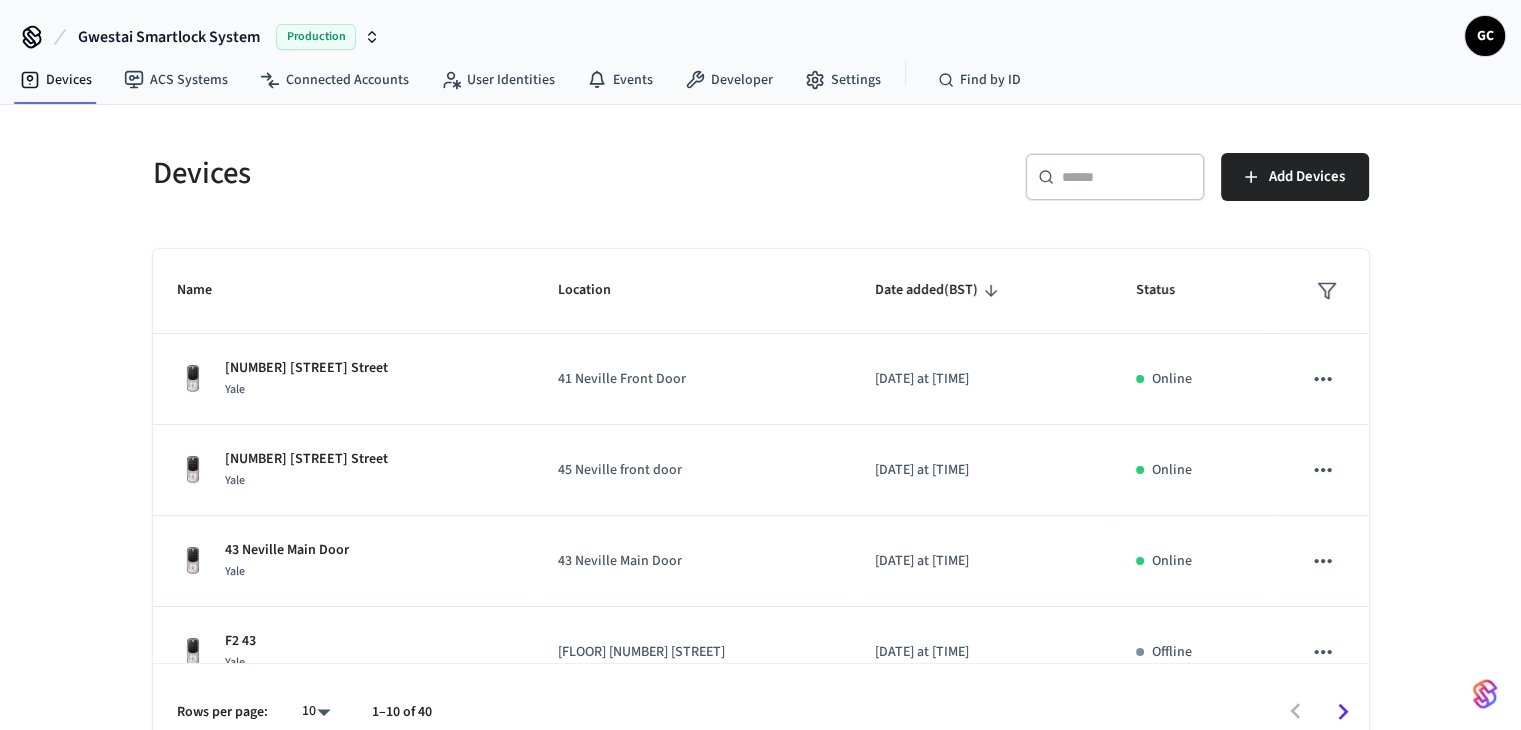 click at bounding box center (1127, 177) 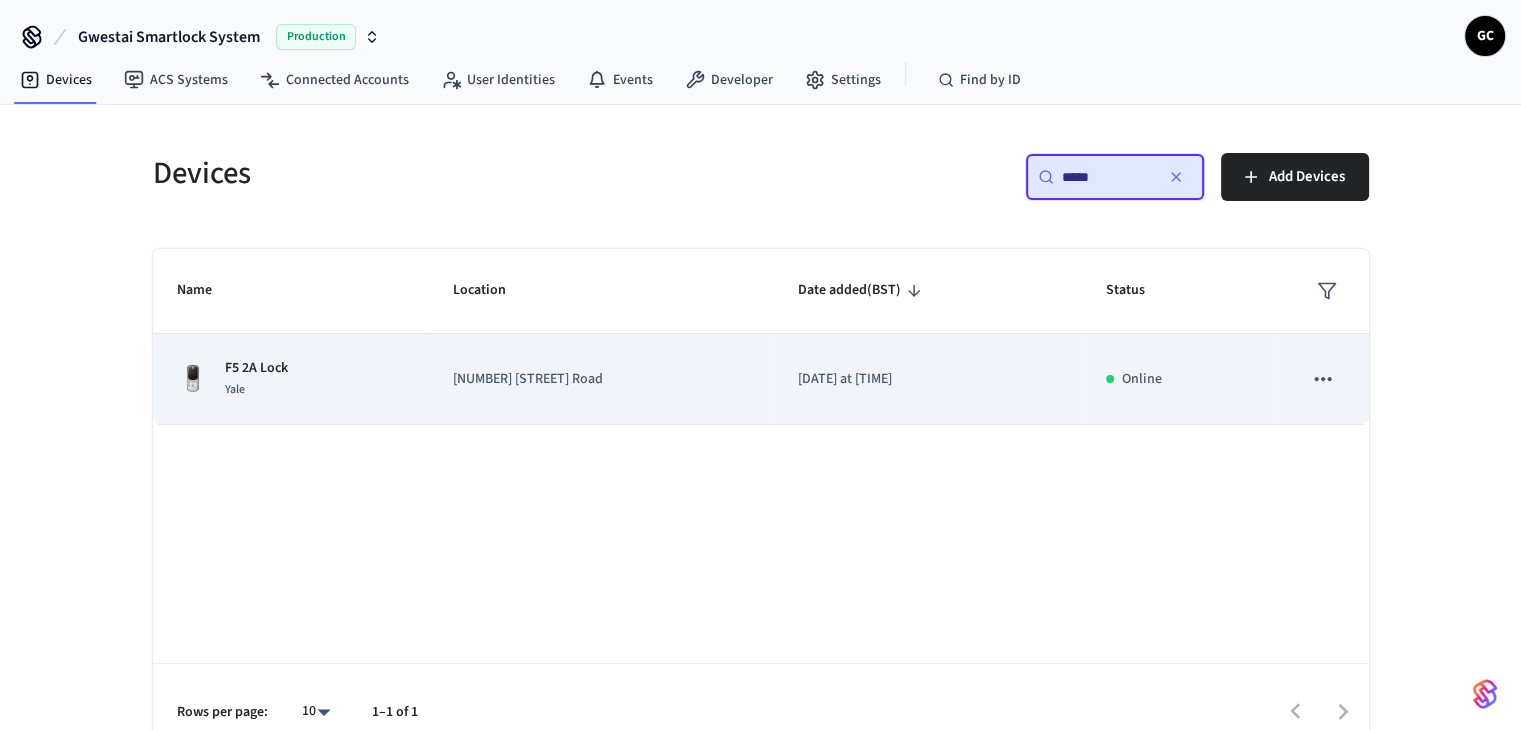 type on "*****" 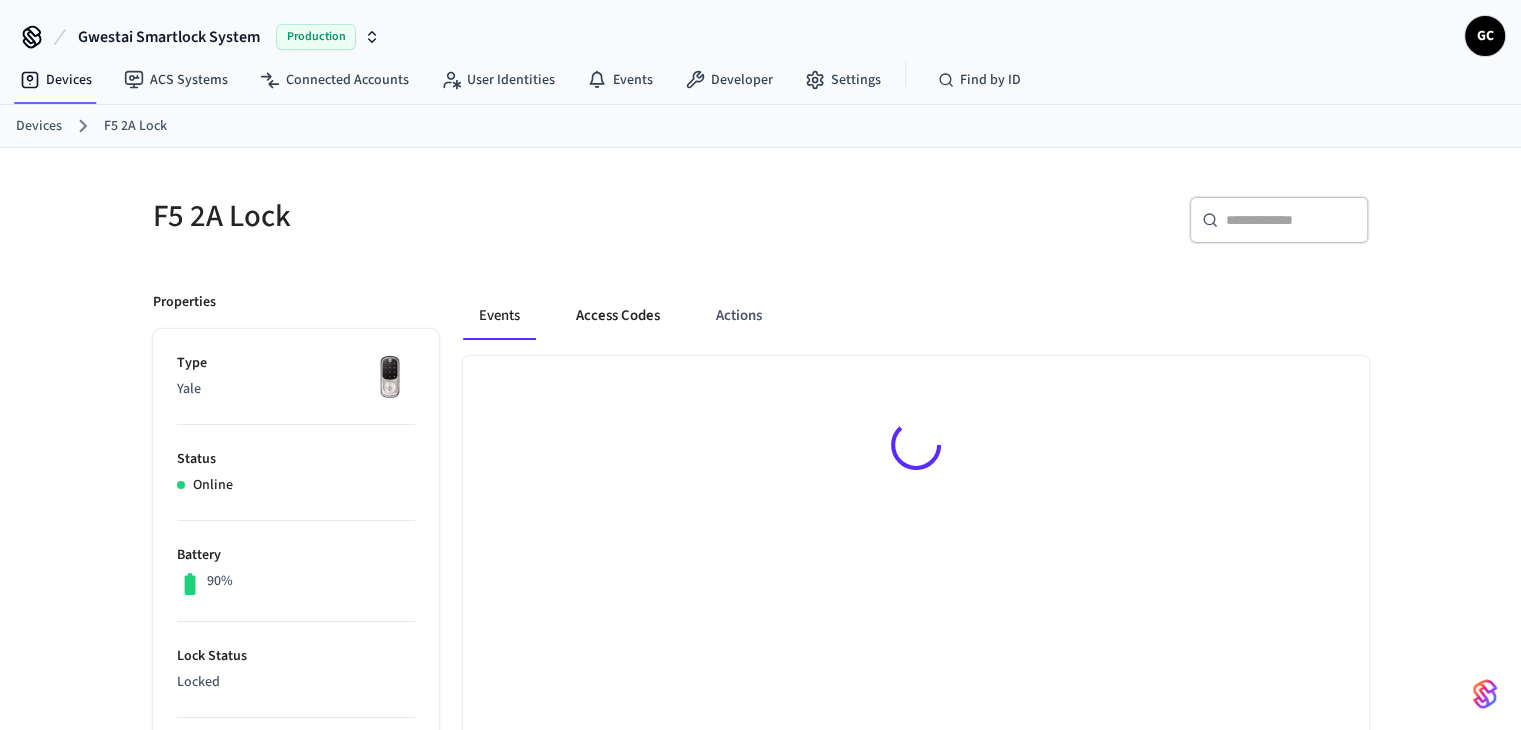 click on "Access Codes" at bounding box center [618, 316] 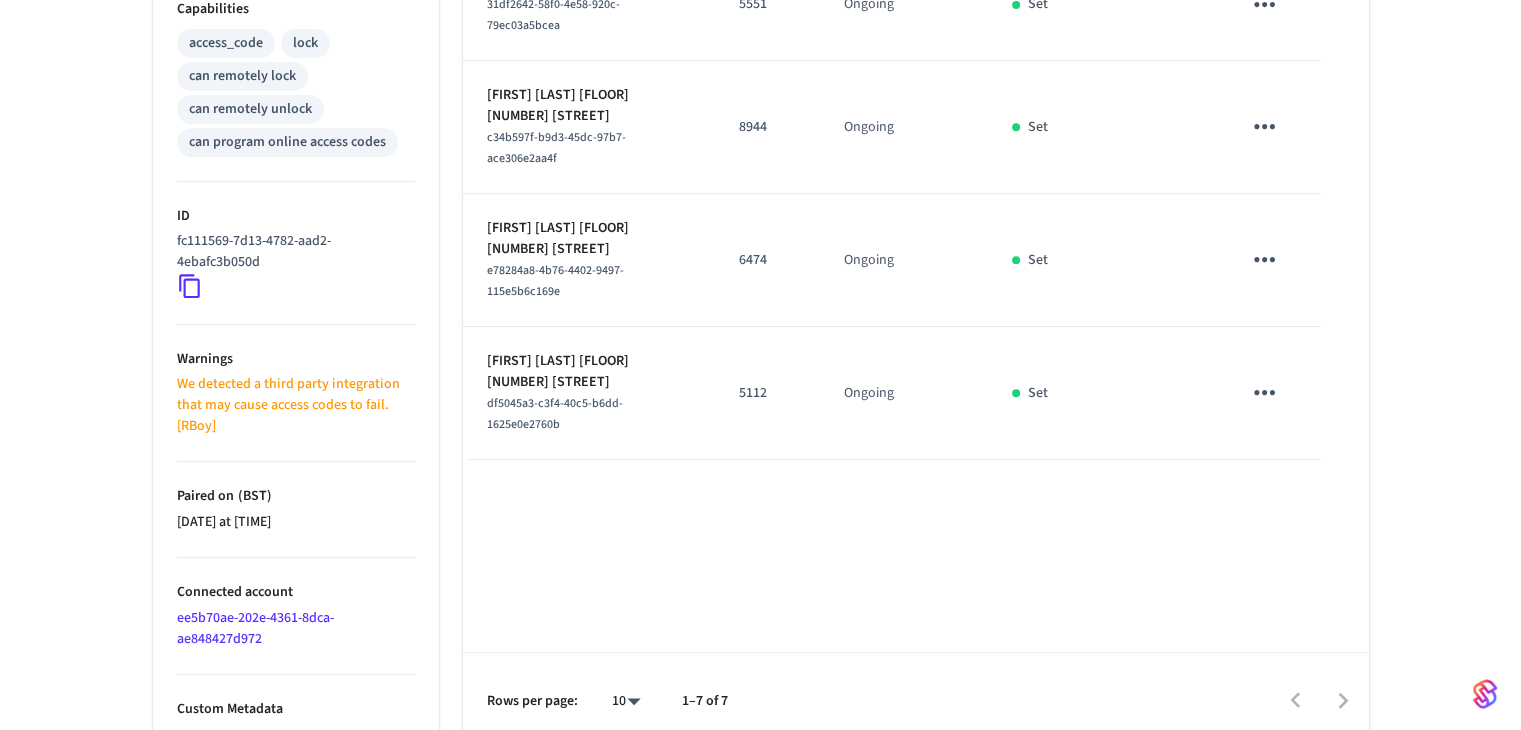 scroll, scrollTop: 856, scrollLeft: 0, axis: vertical 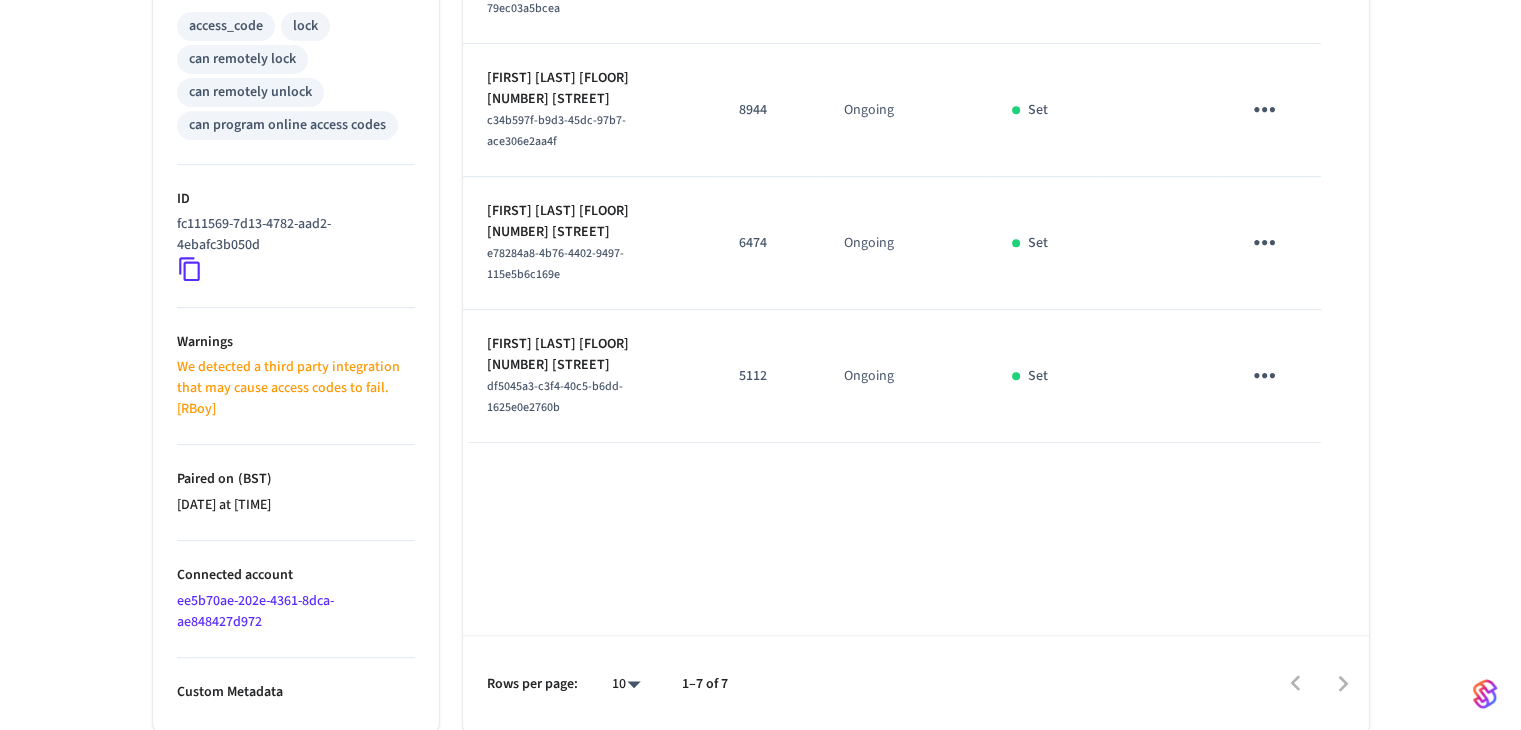 click 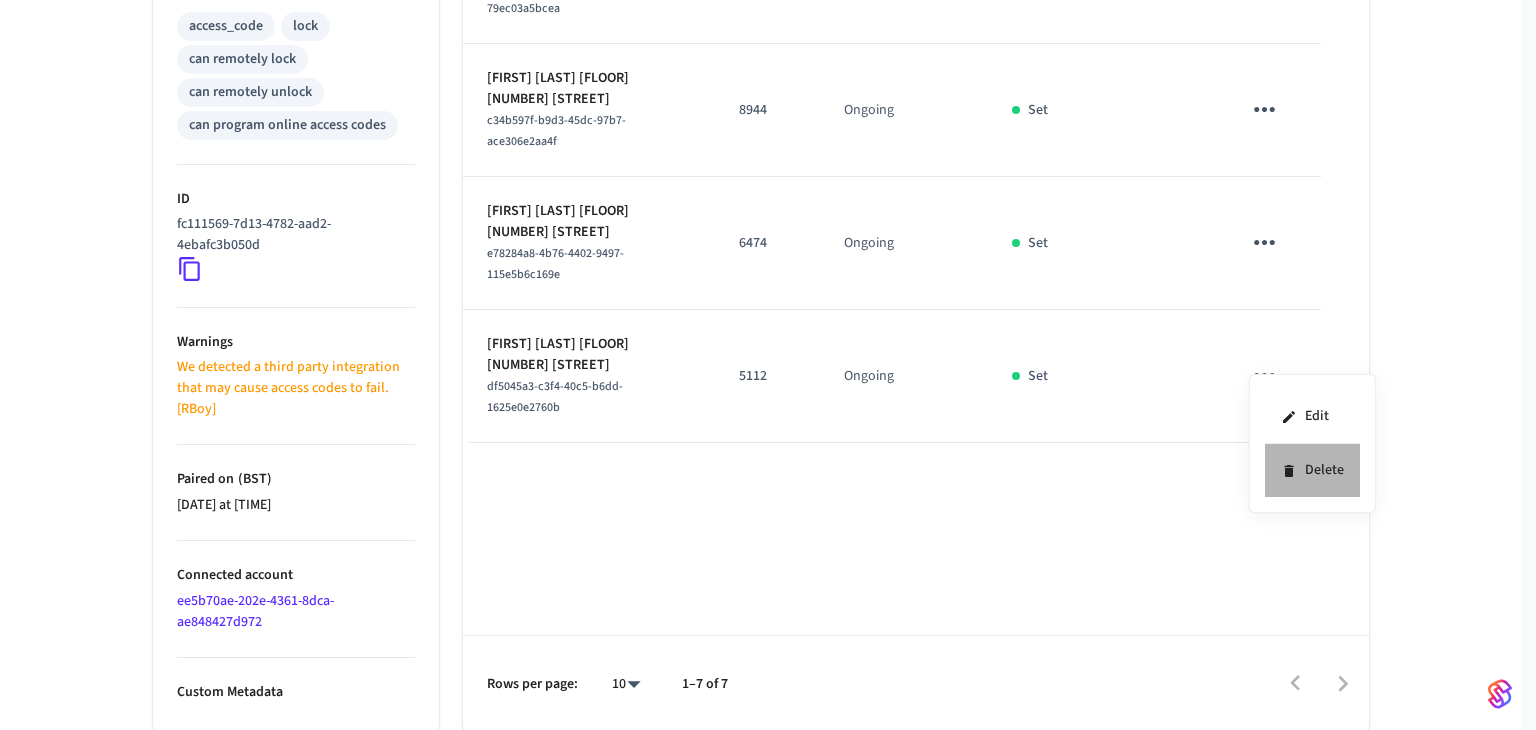 click on "Delete" at bounding box center (1312, 470) 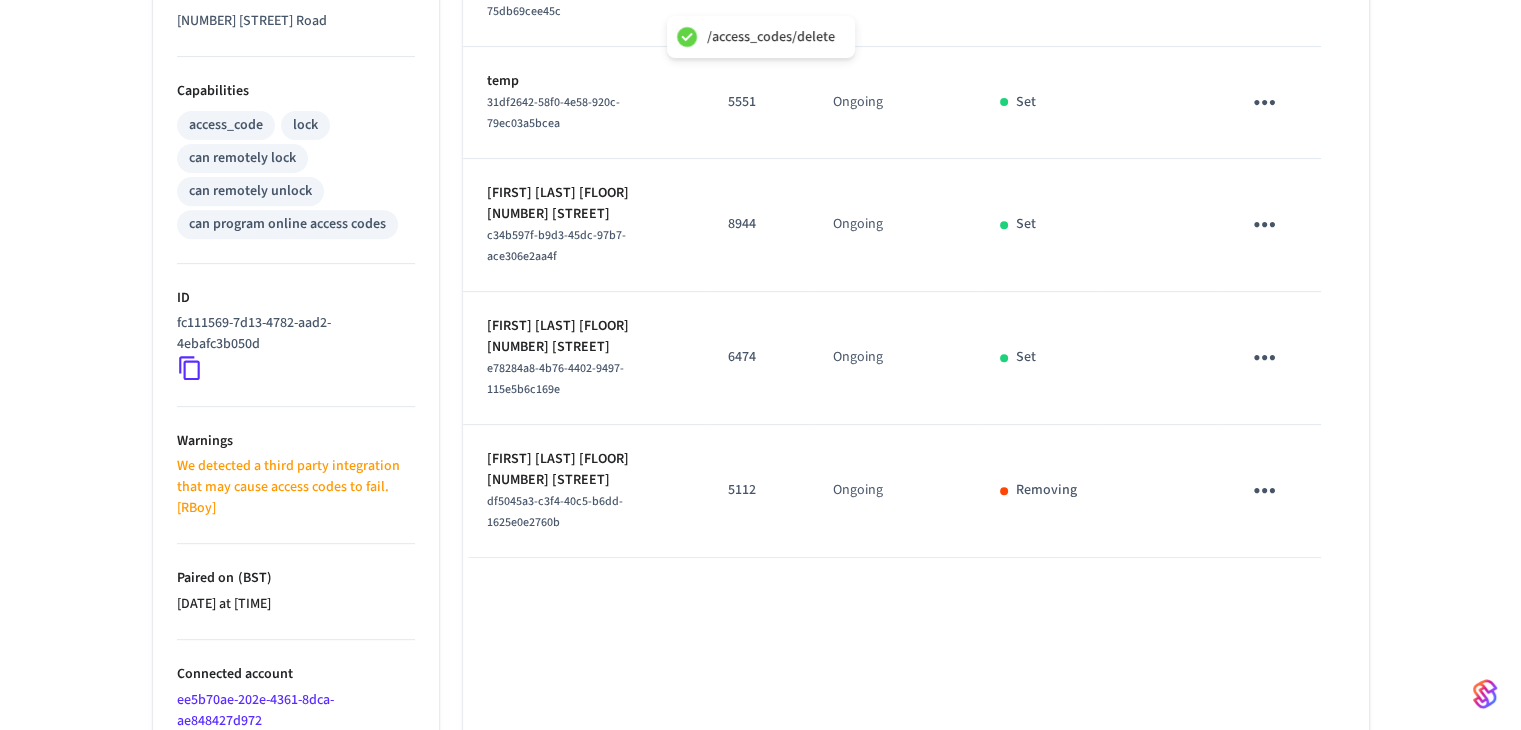 scroll, scrollTop: 656, scrollLeft: 0, axis: vertical 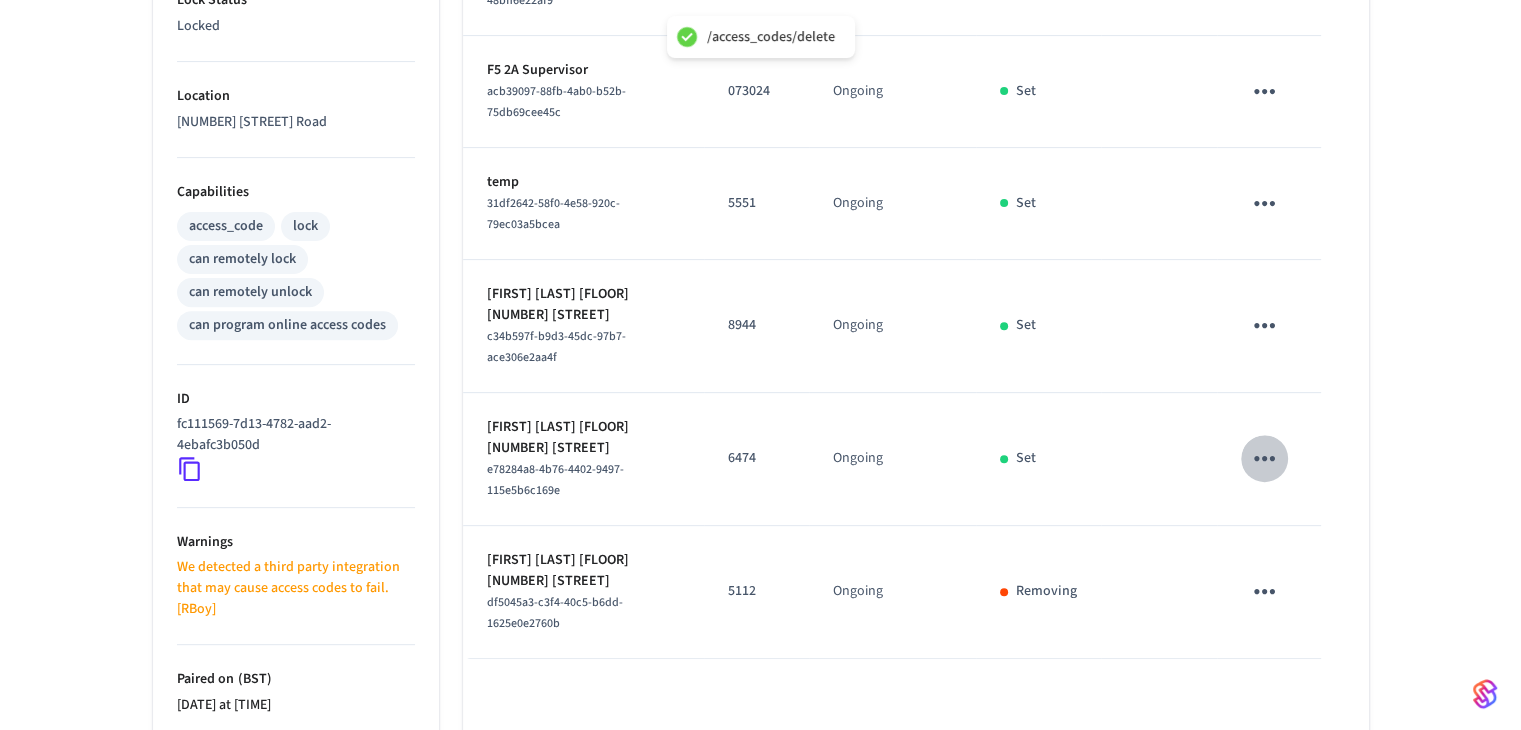 click 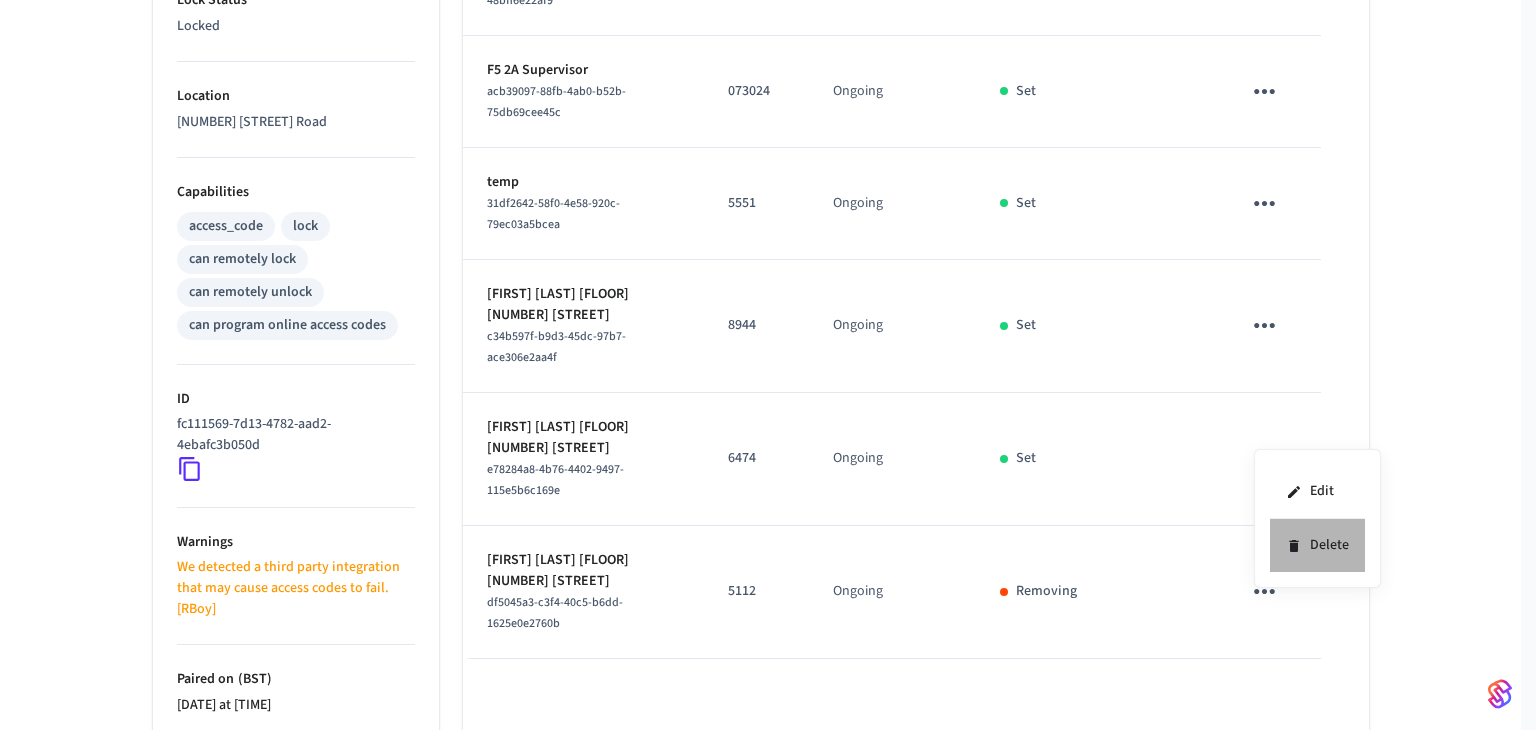 click on "Delete" at bounding box center (1317, 545) 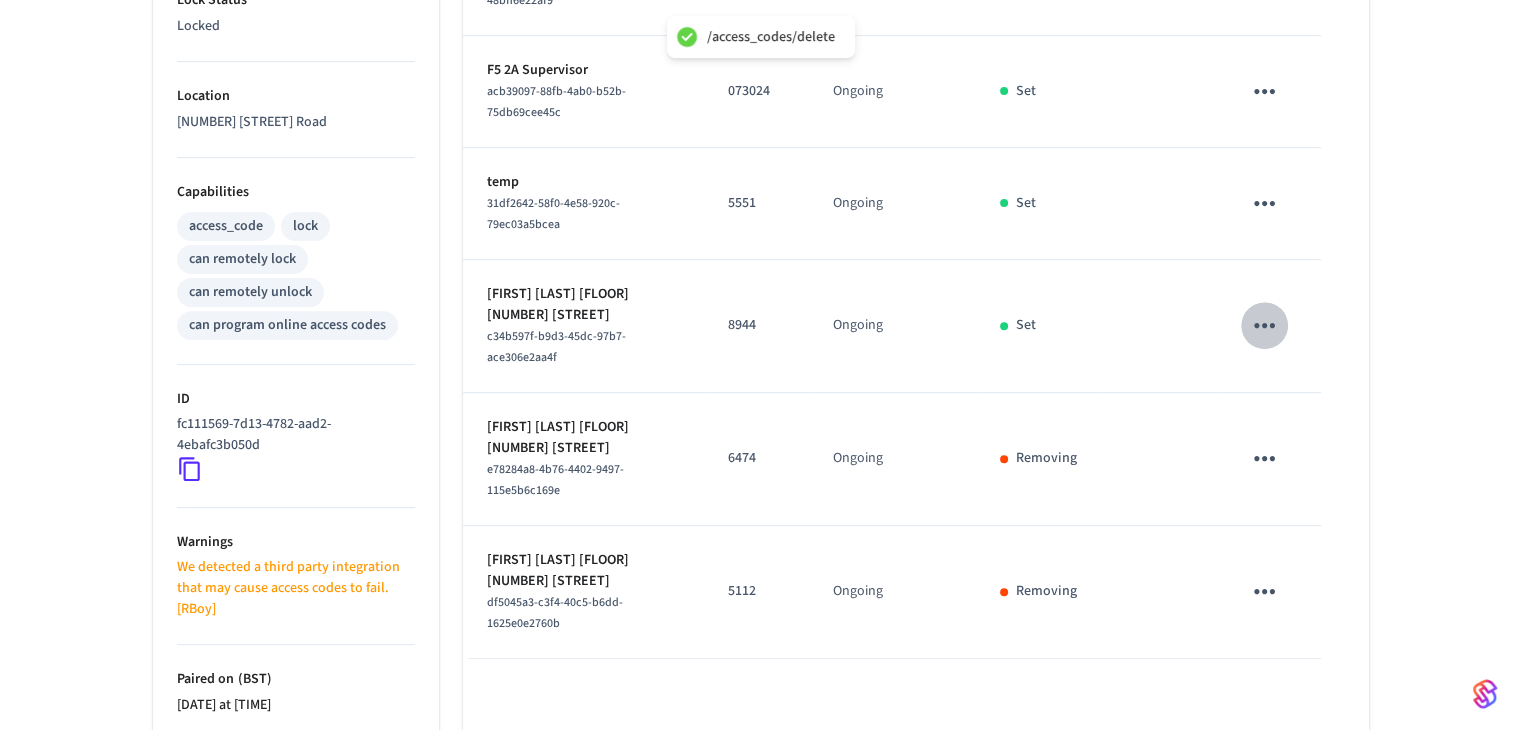 click 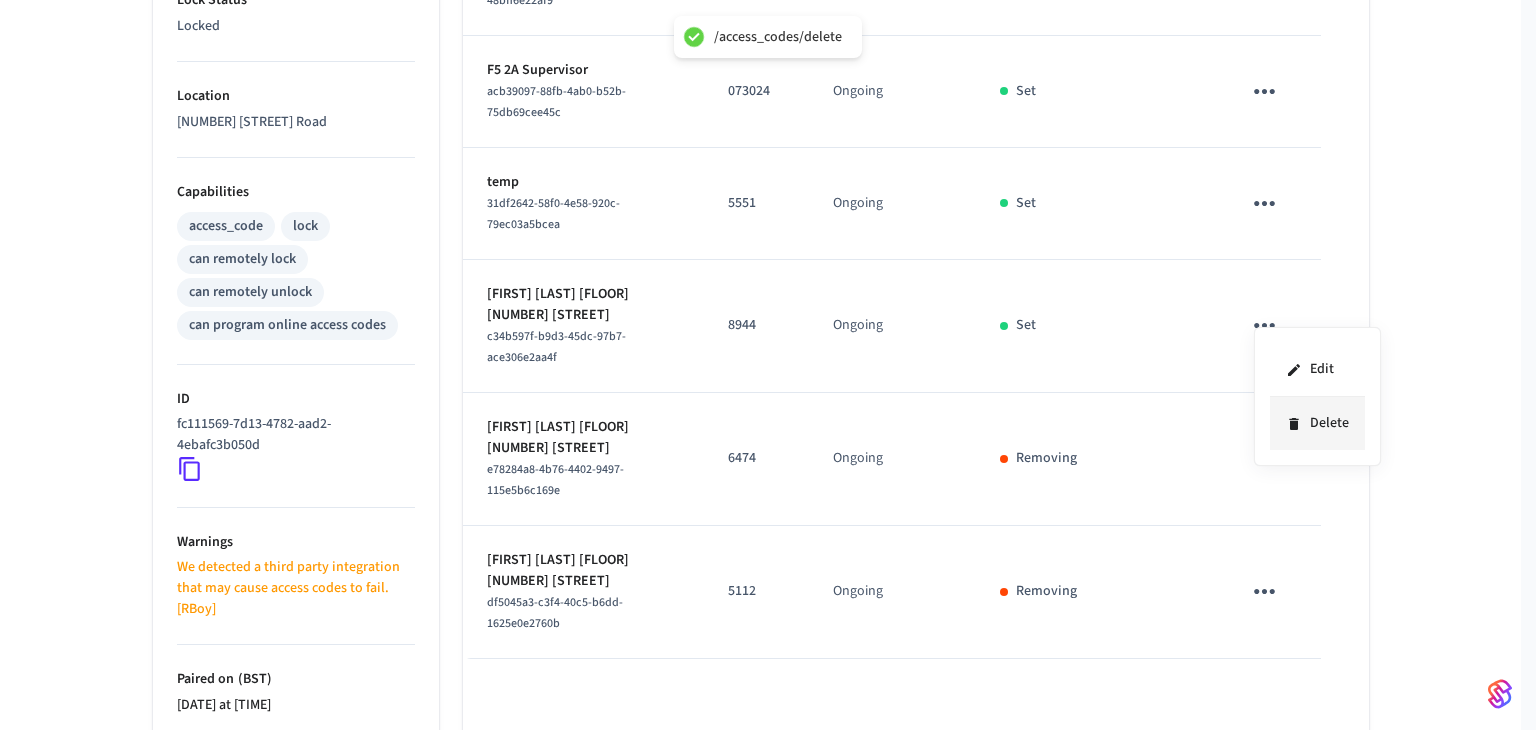 click on "Delete" at bounding box center [1317, 423] 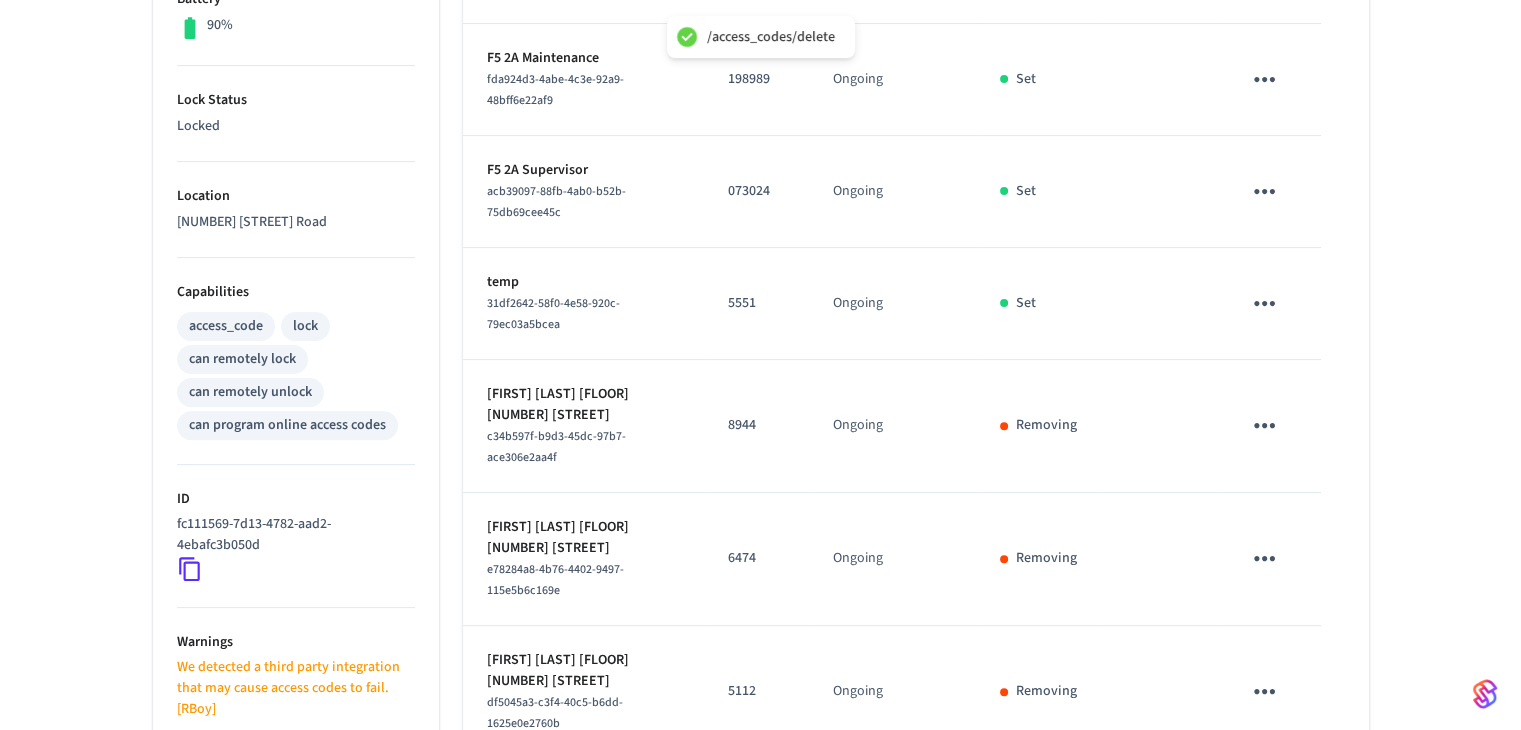 scroll, scrollTop: 456, scrollLeft: 0, axis: vertical 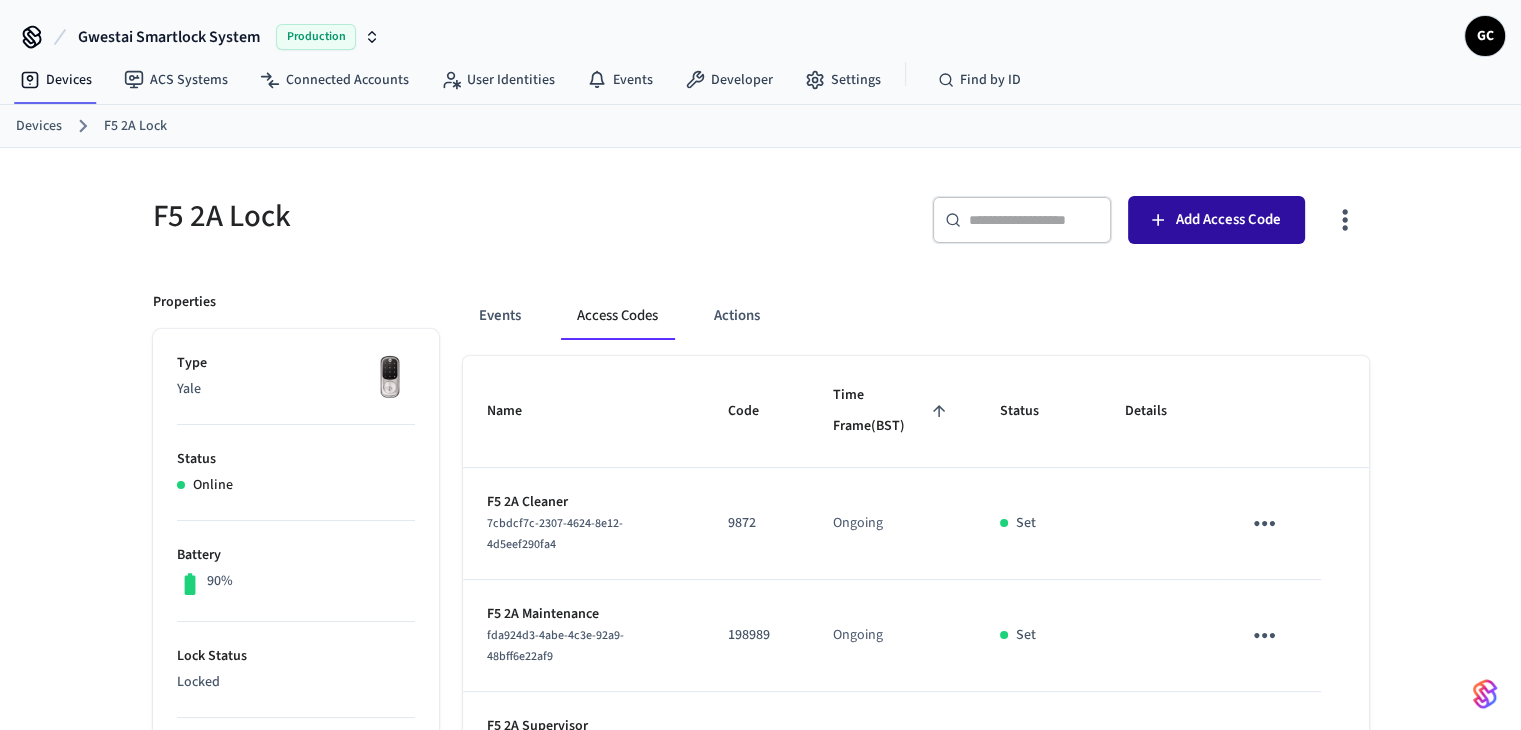 click on "Add Access Code" at bounding box center [1216, 220] 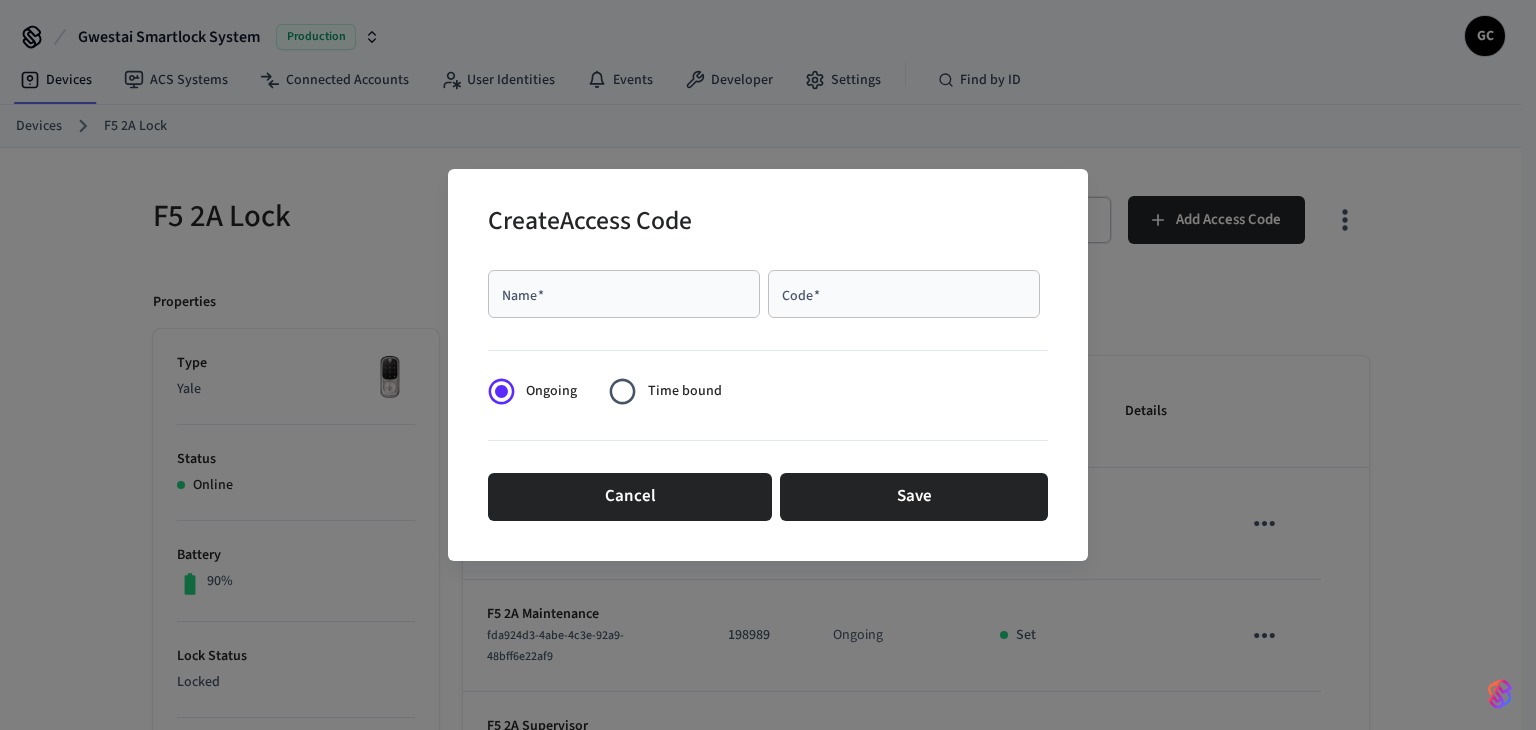 click on "Name   *" at bounding box center [624, 294] 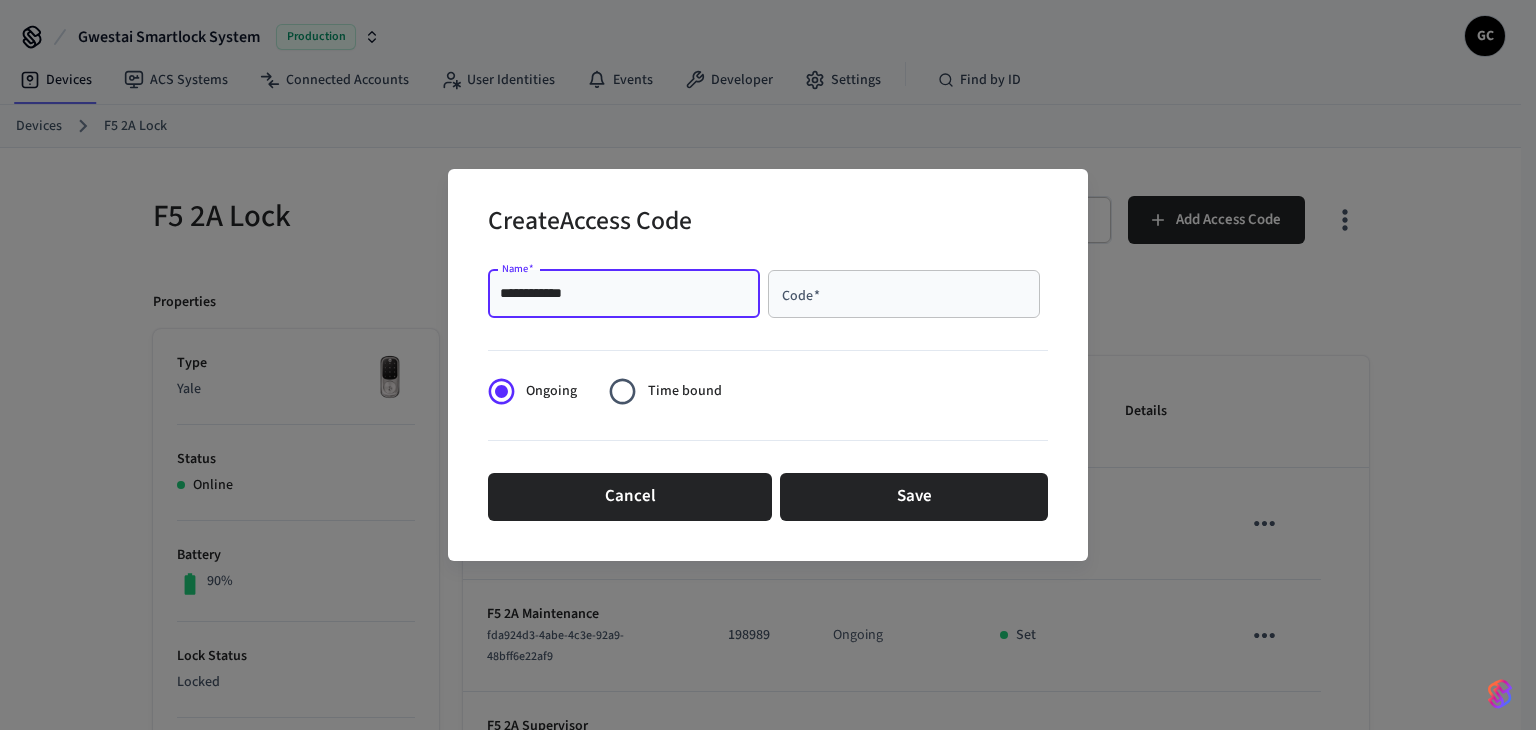 type on "**********" 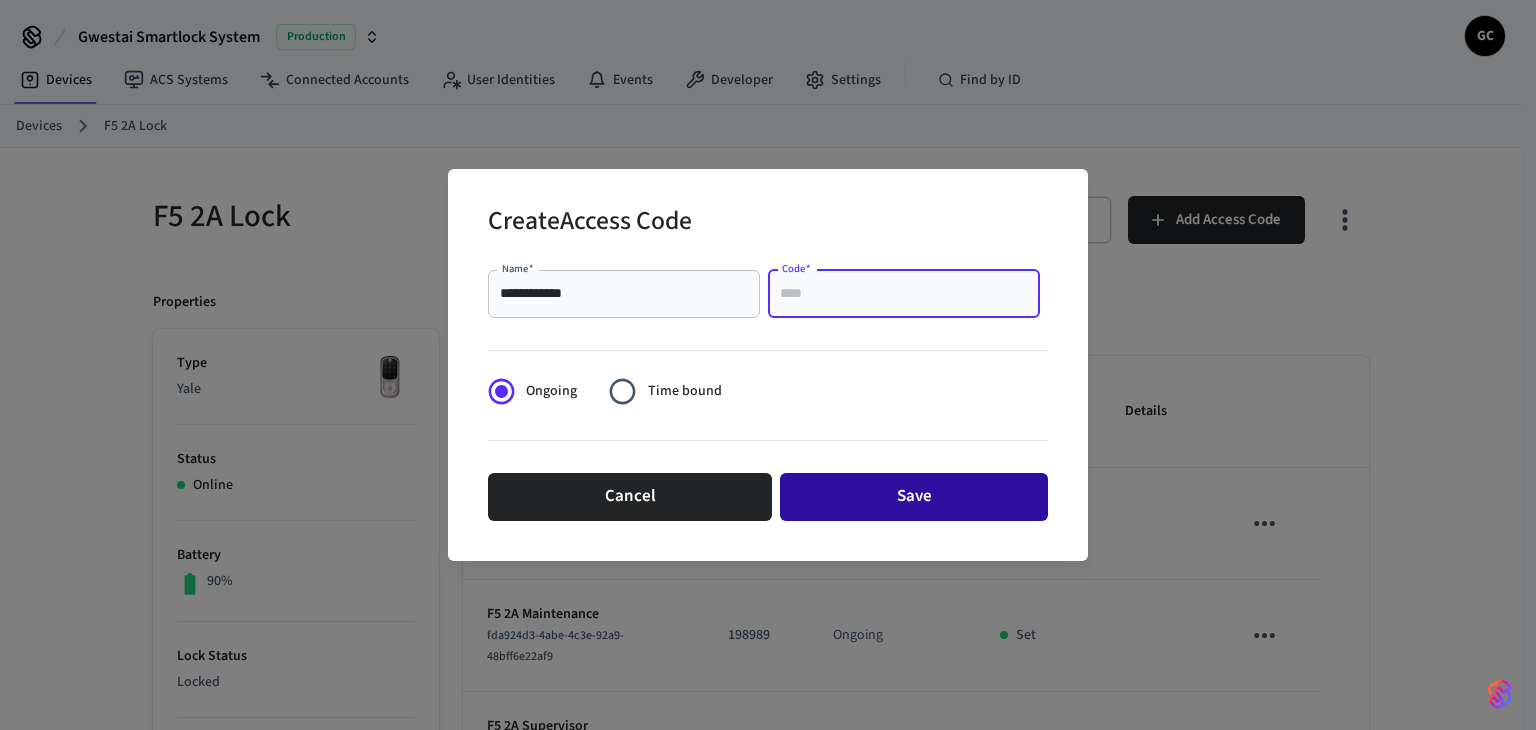 paste on "****" 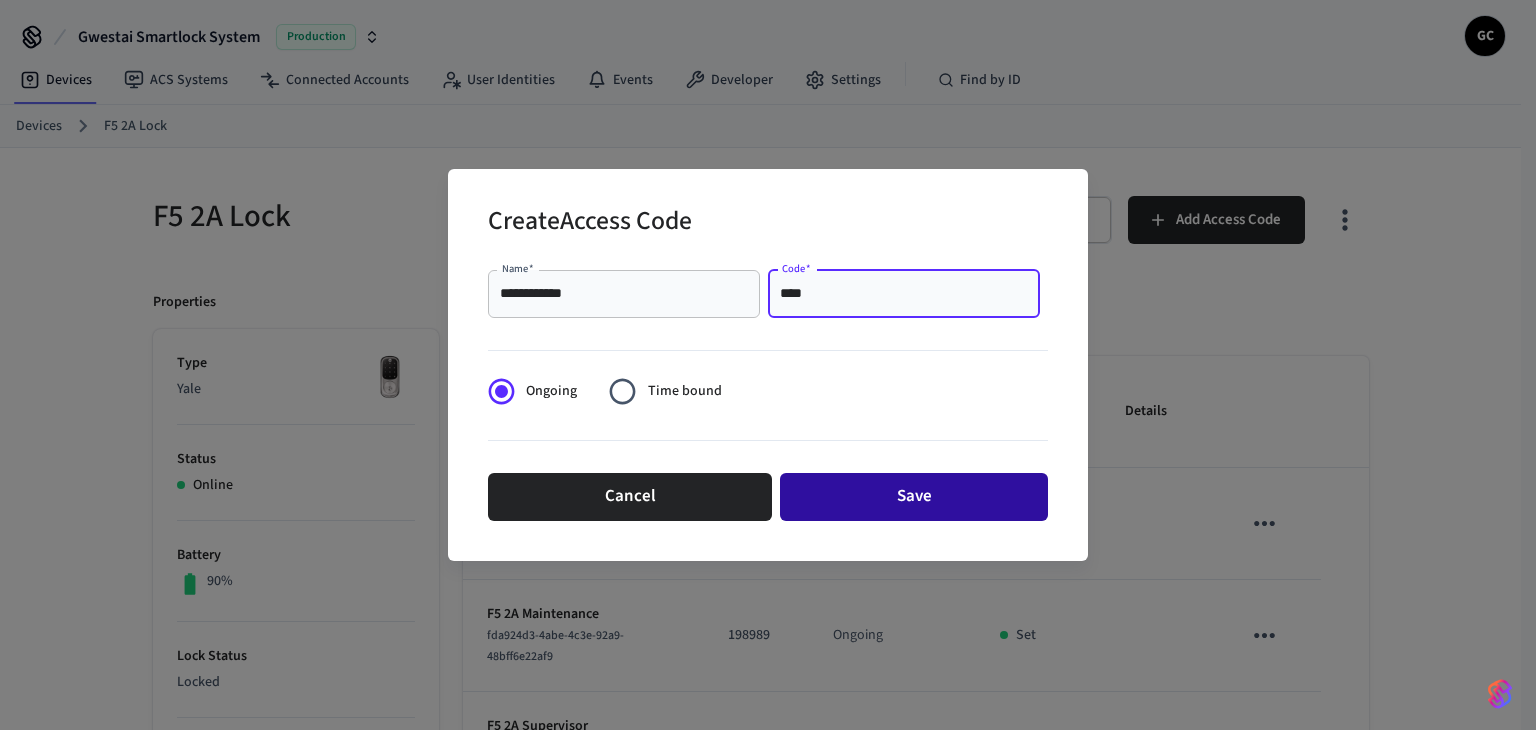 type on "****" 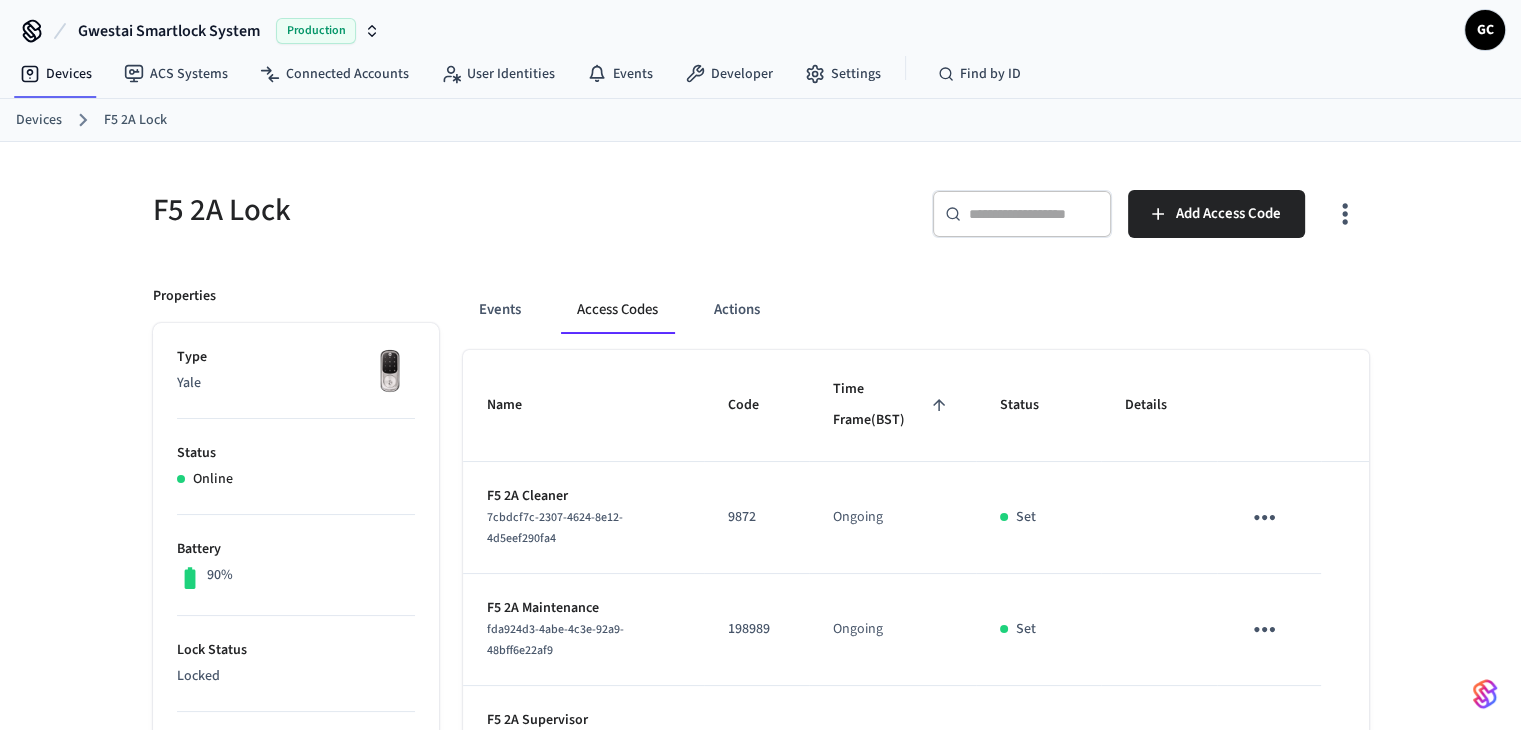 scroll, scrollTop: 0, scrollLeft: 0, axis: both 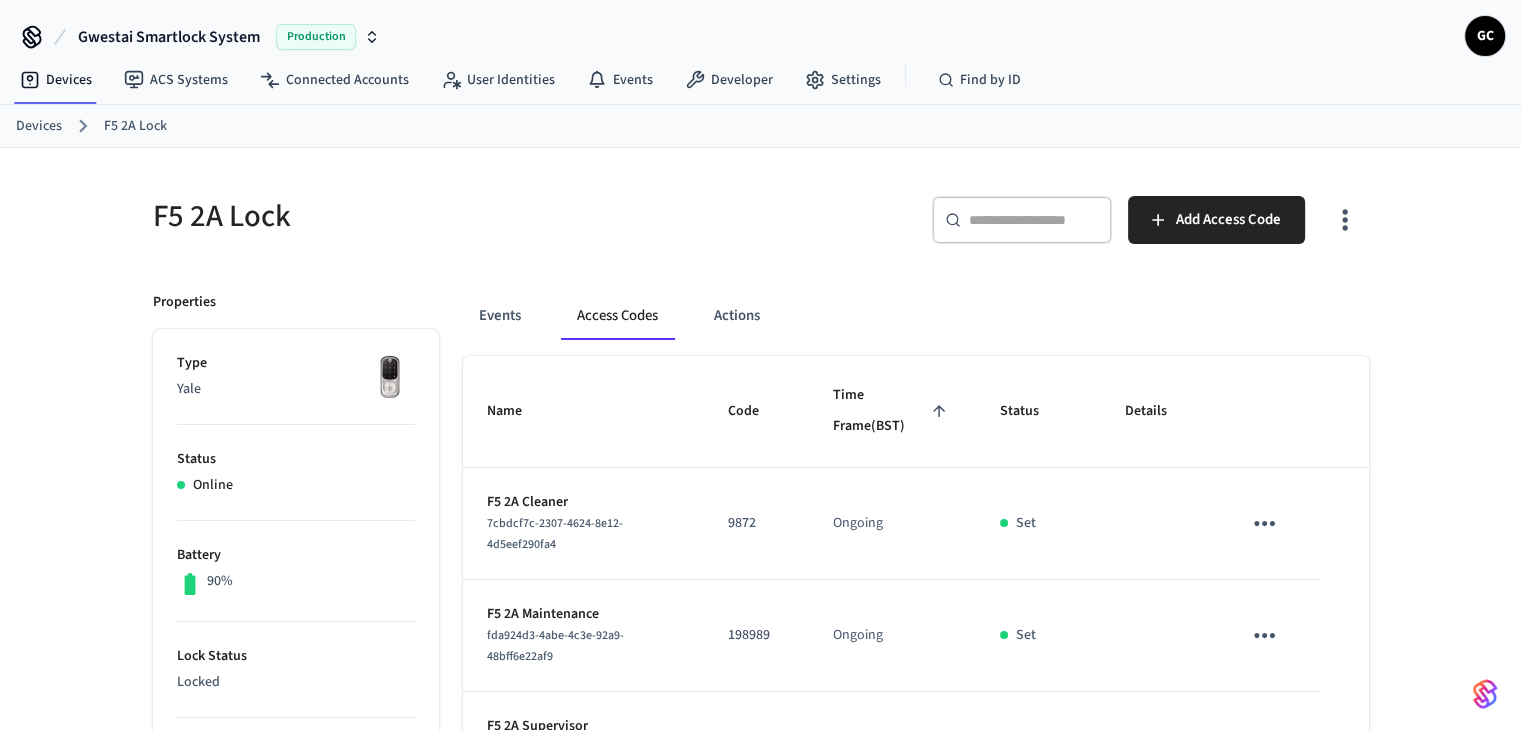 click on "Devices" at bounding box center [39, 126] 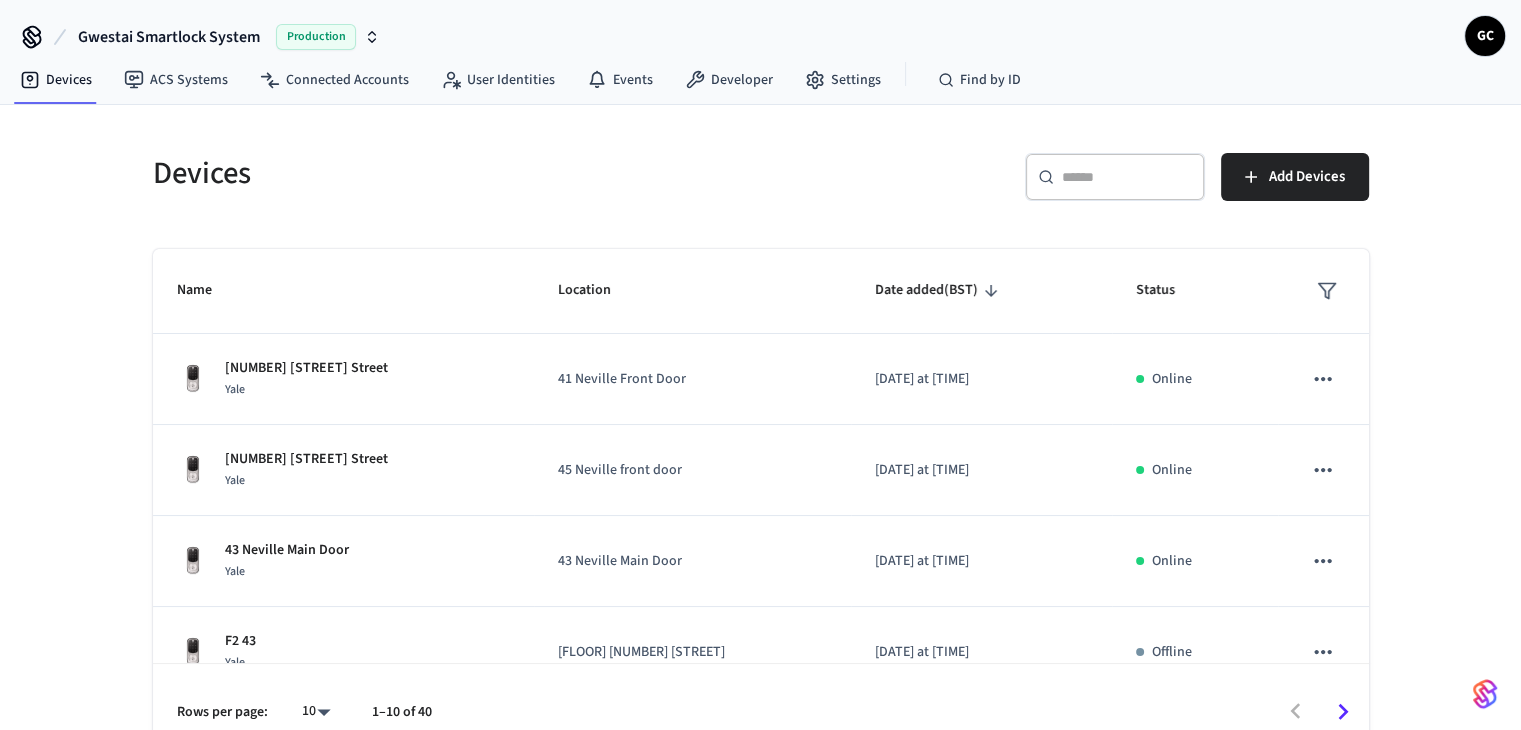 click on "​ ​" at bounding box center (1115, 177) 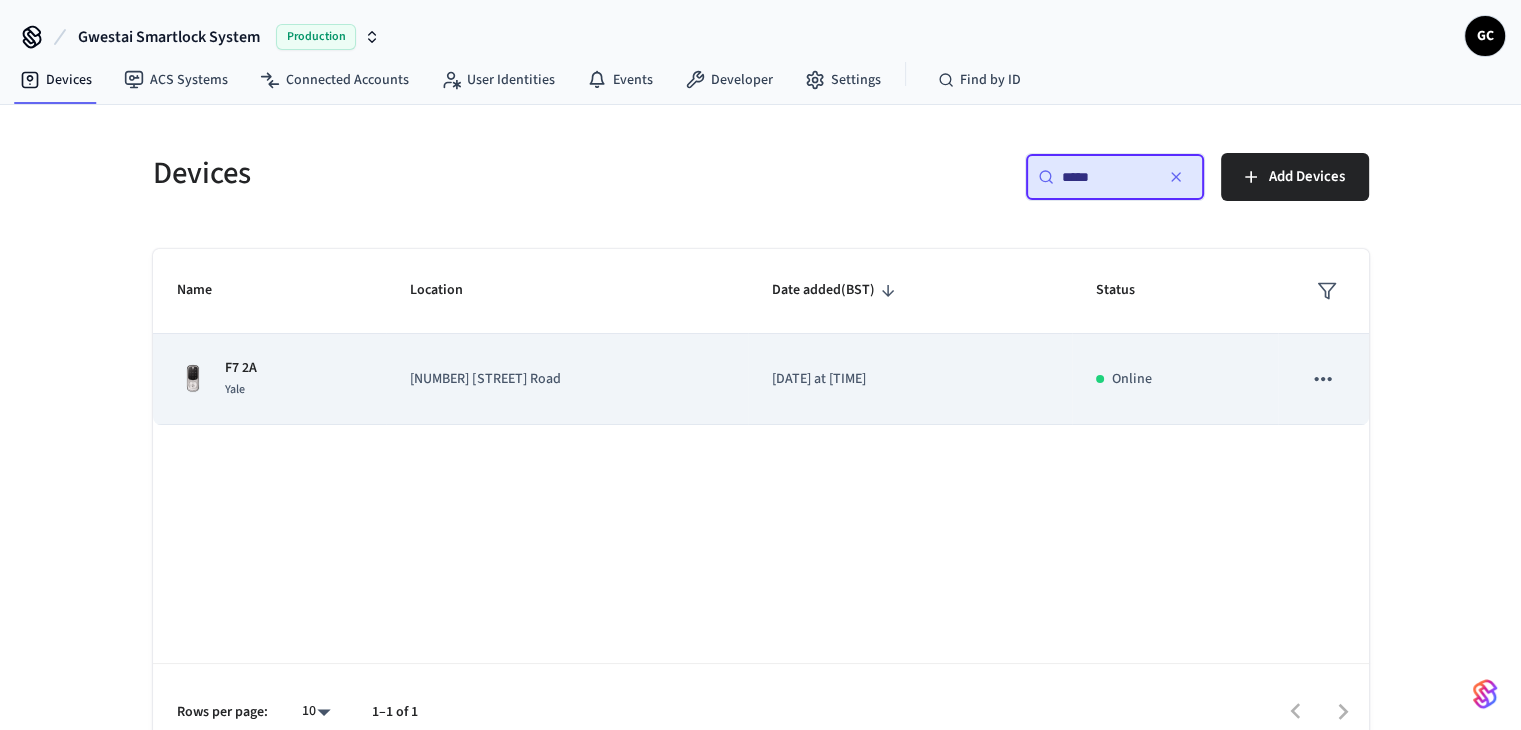 type on "*****" 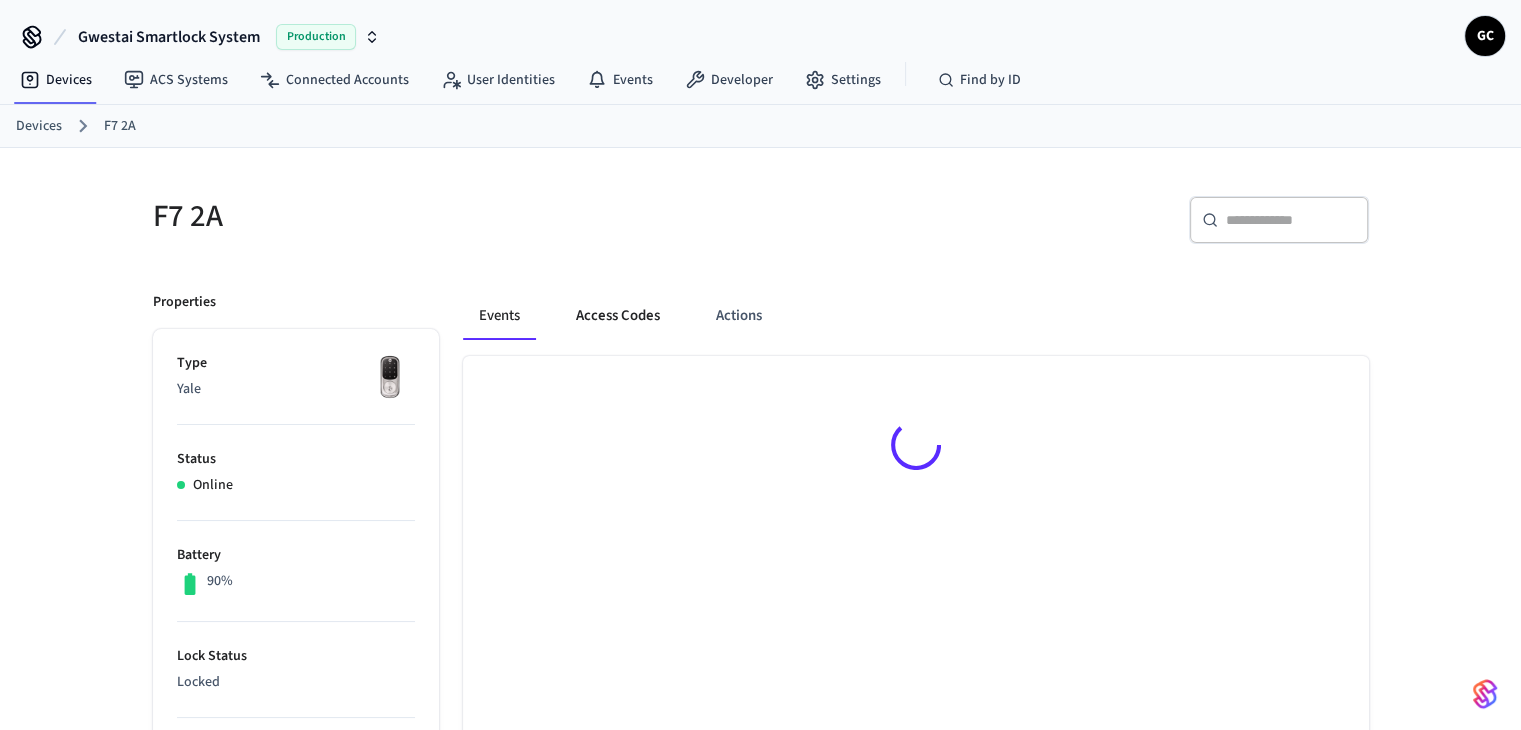 click on "Access Codes" at bounding box center [618, 316] 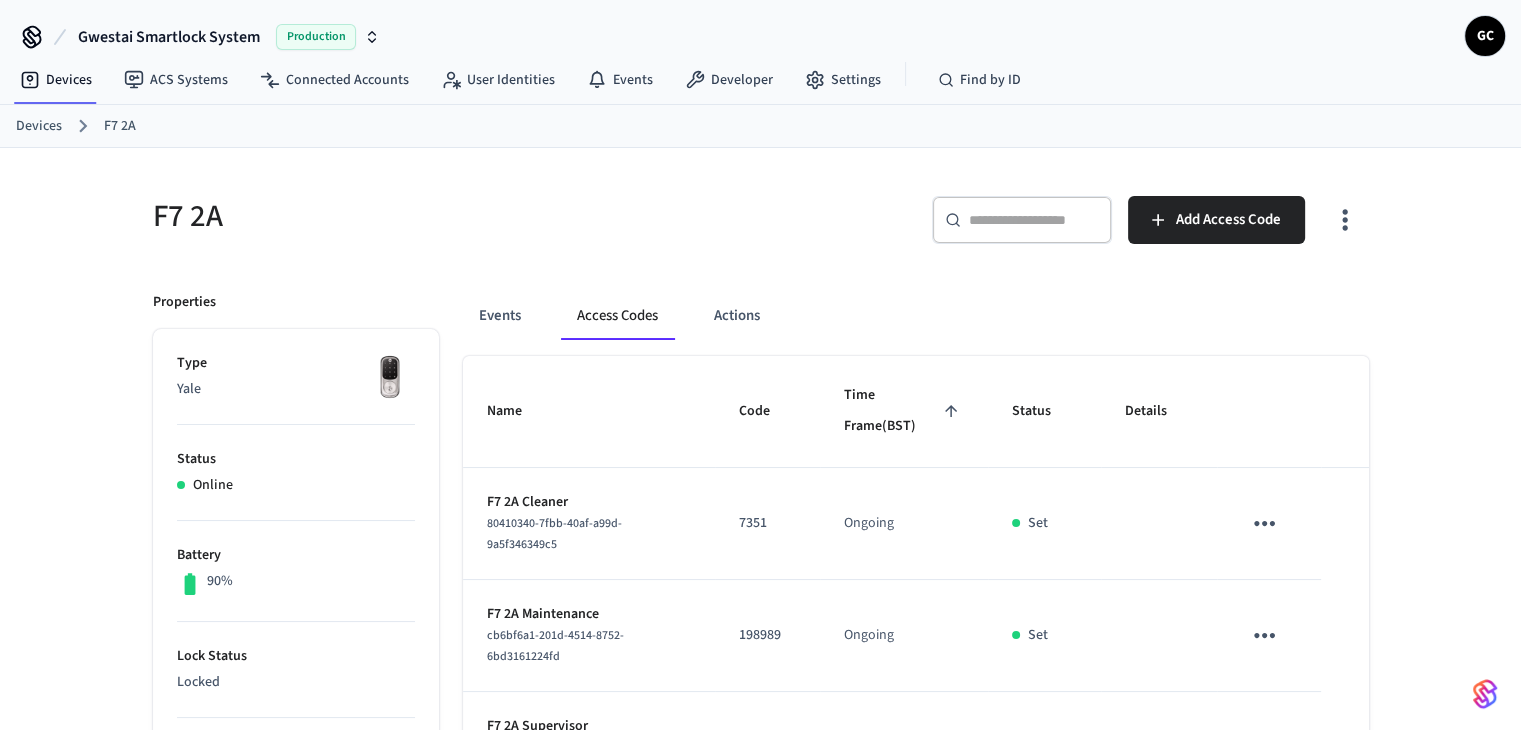 scroll, scrollTop: 600, scrollLeft: 0, axis: vertical 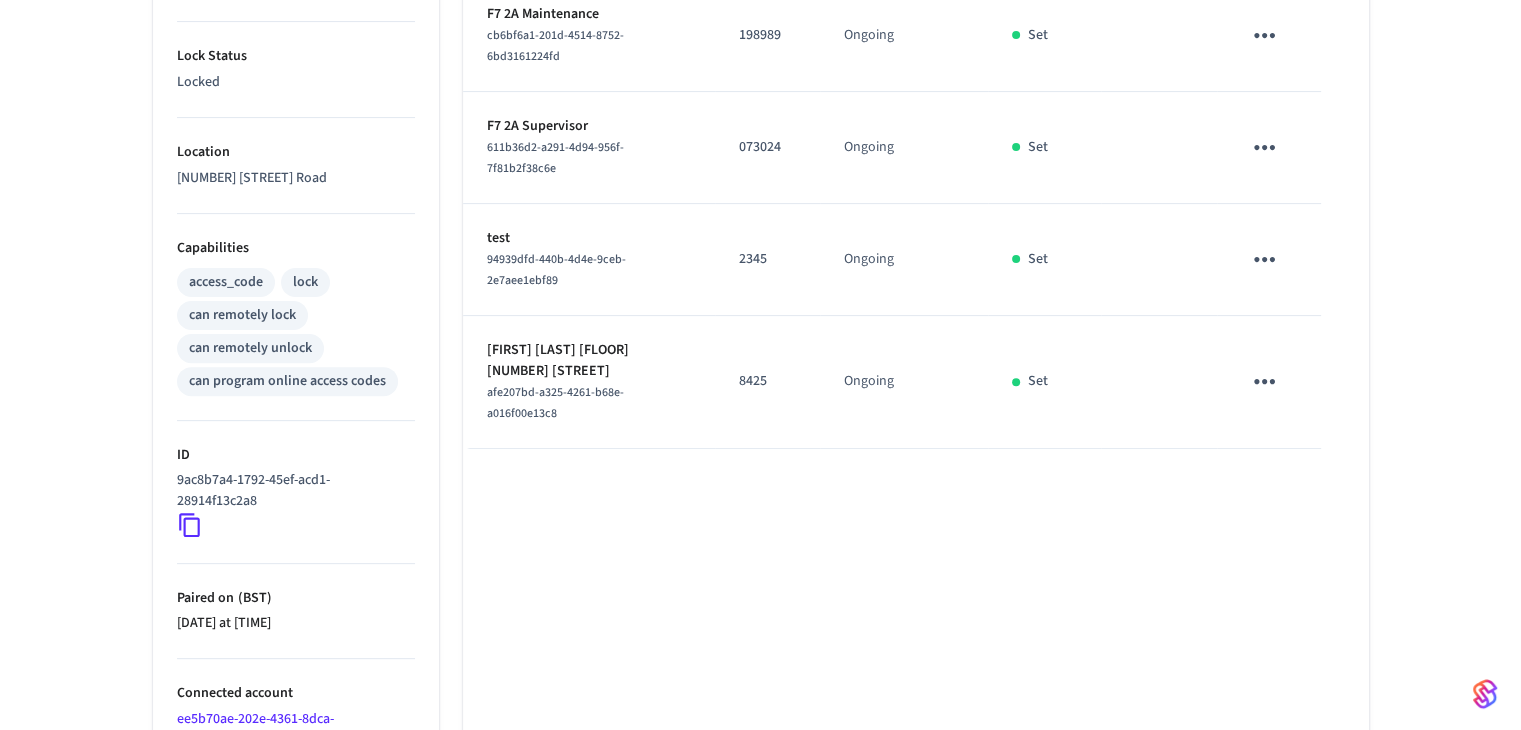 click 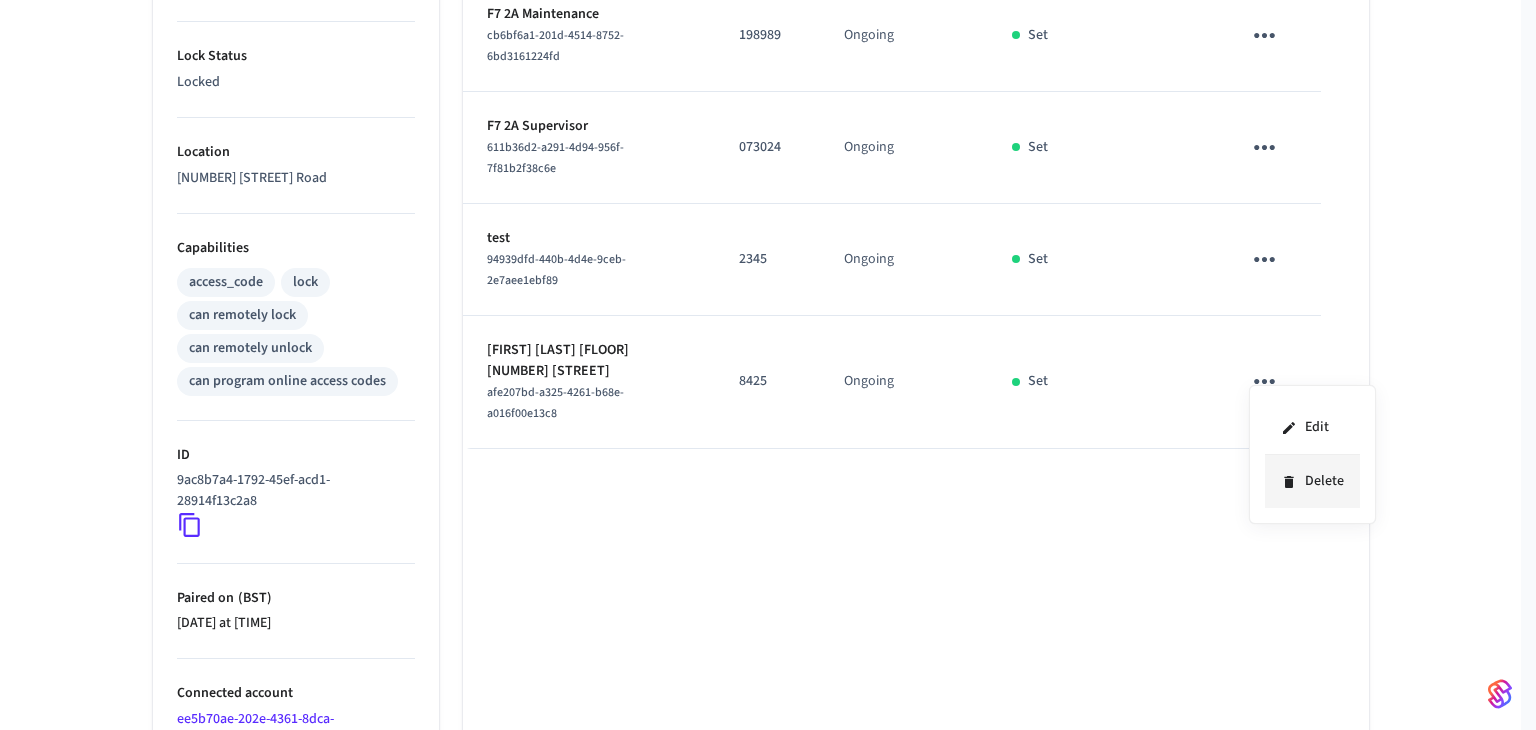 click on "Delete" at bounding box center (1312, 481) 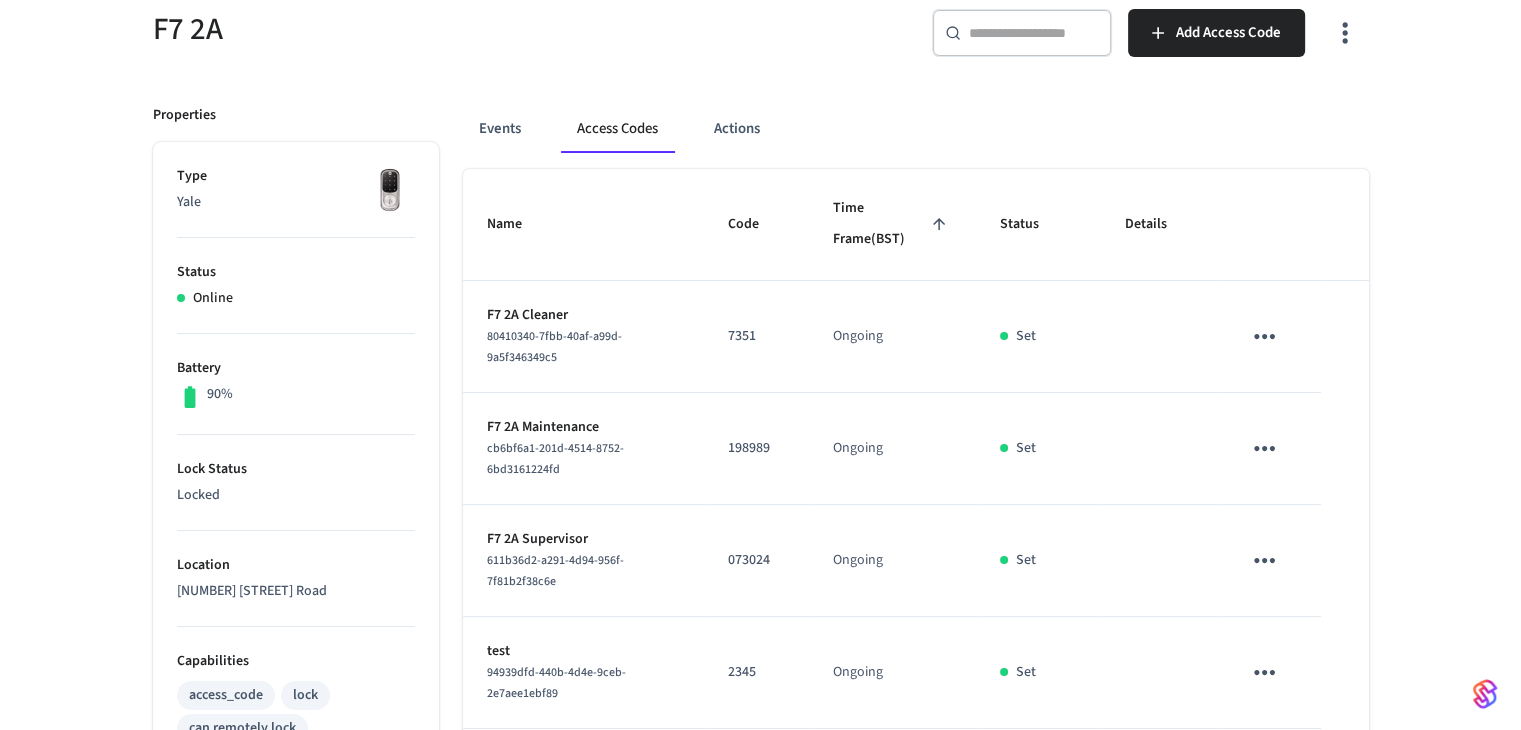 scroll, scrollTop: 0, scrollLeft: 0, axis: both 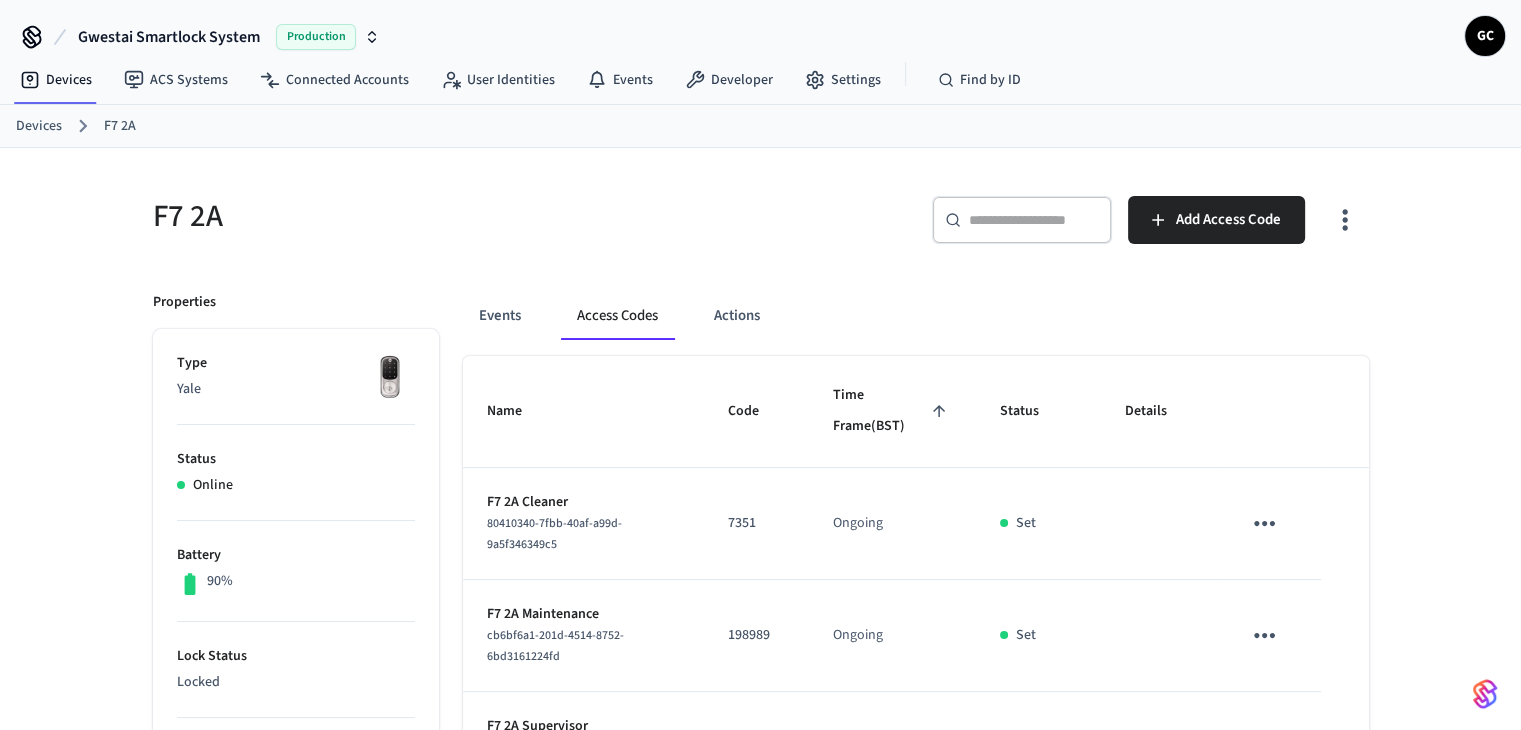 click on "Devices" at bounding box center [39, 126] 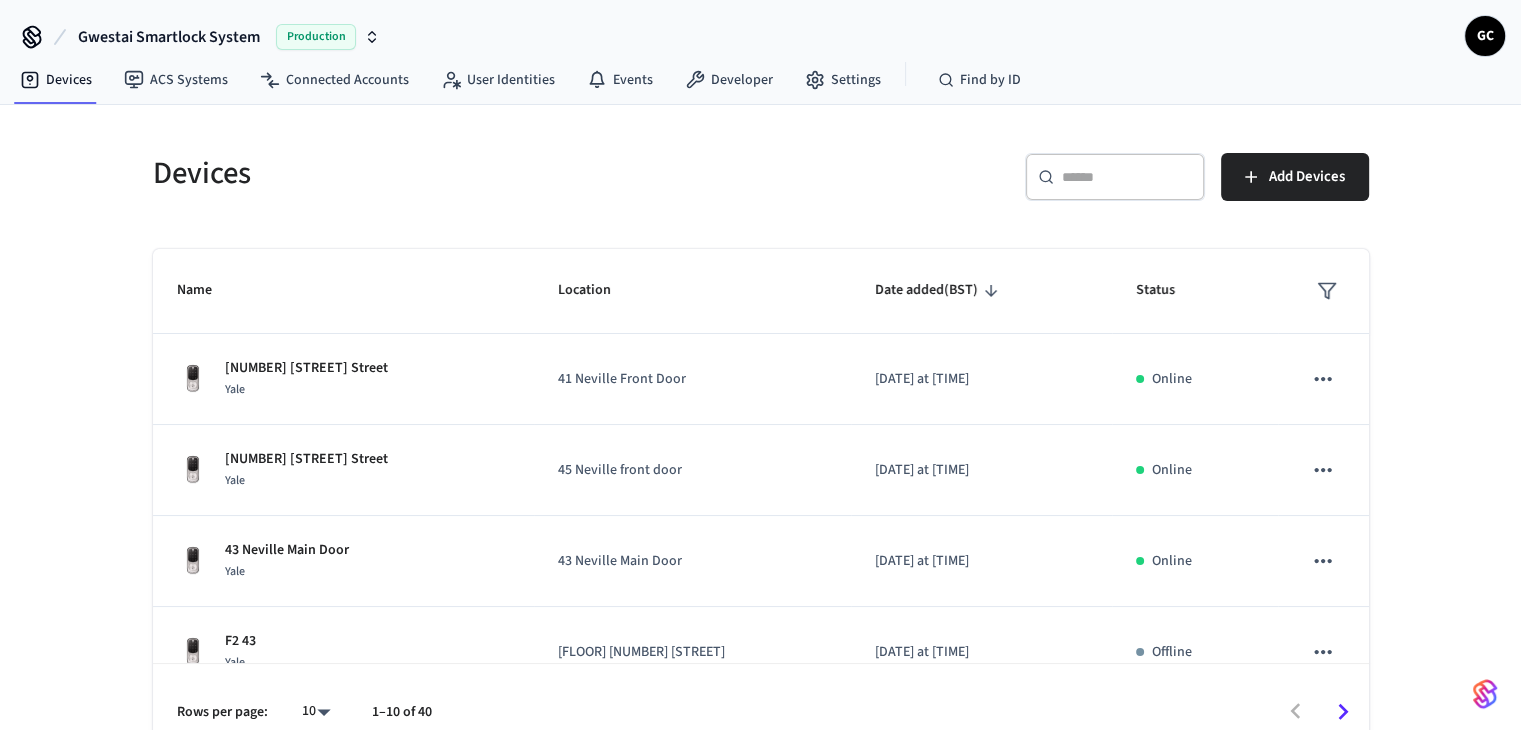 click on "​ ​" at bounding box center [1115, 177] 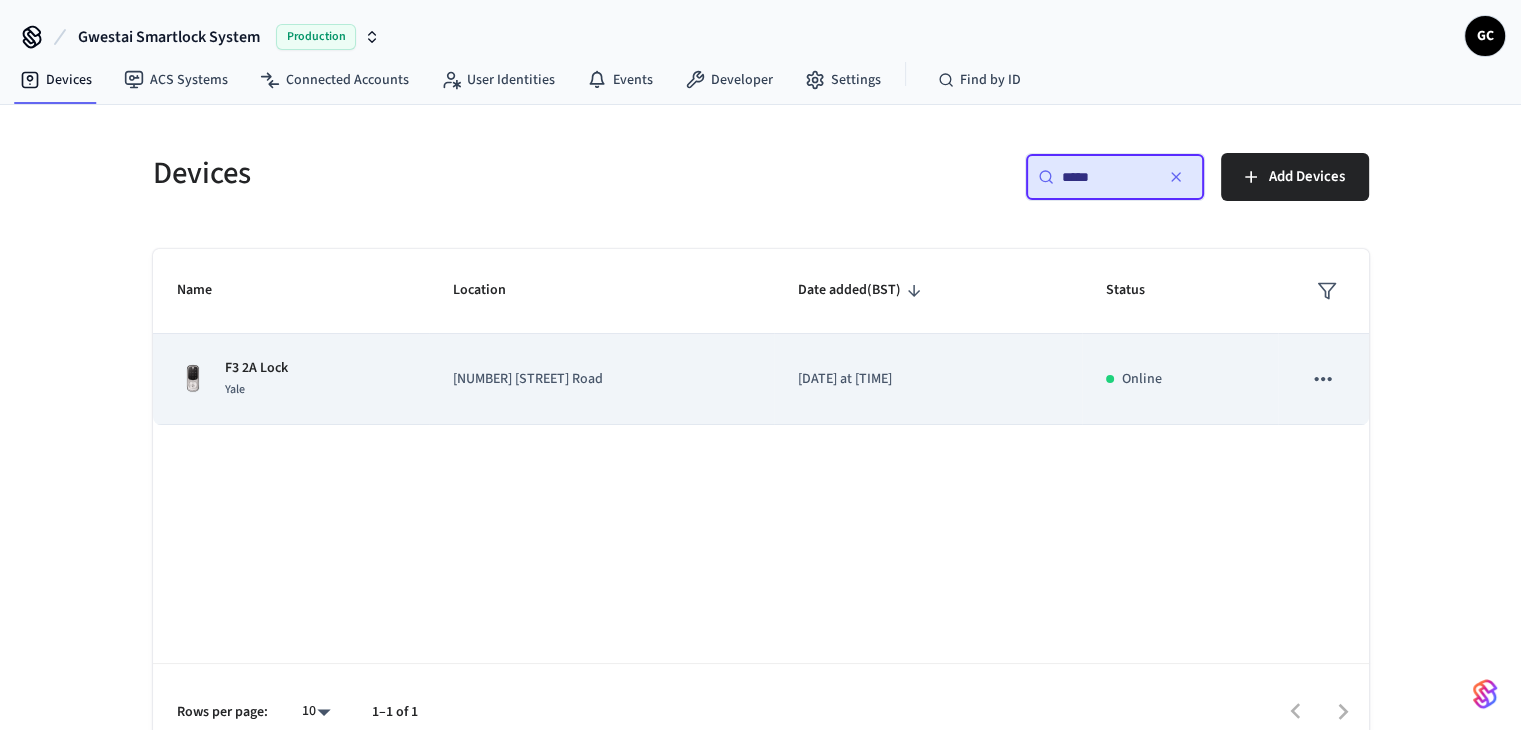 type on "*****" 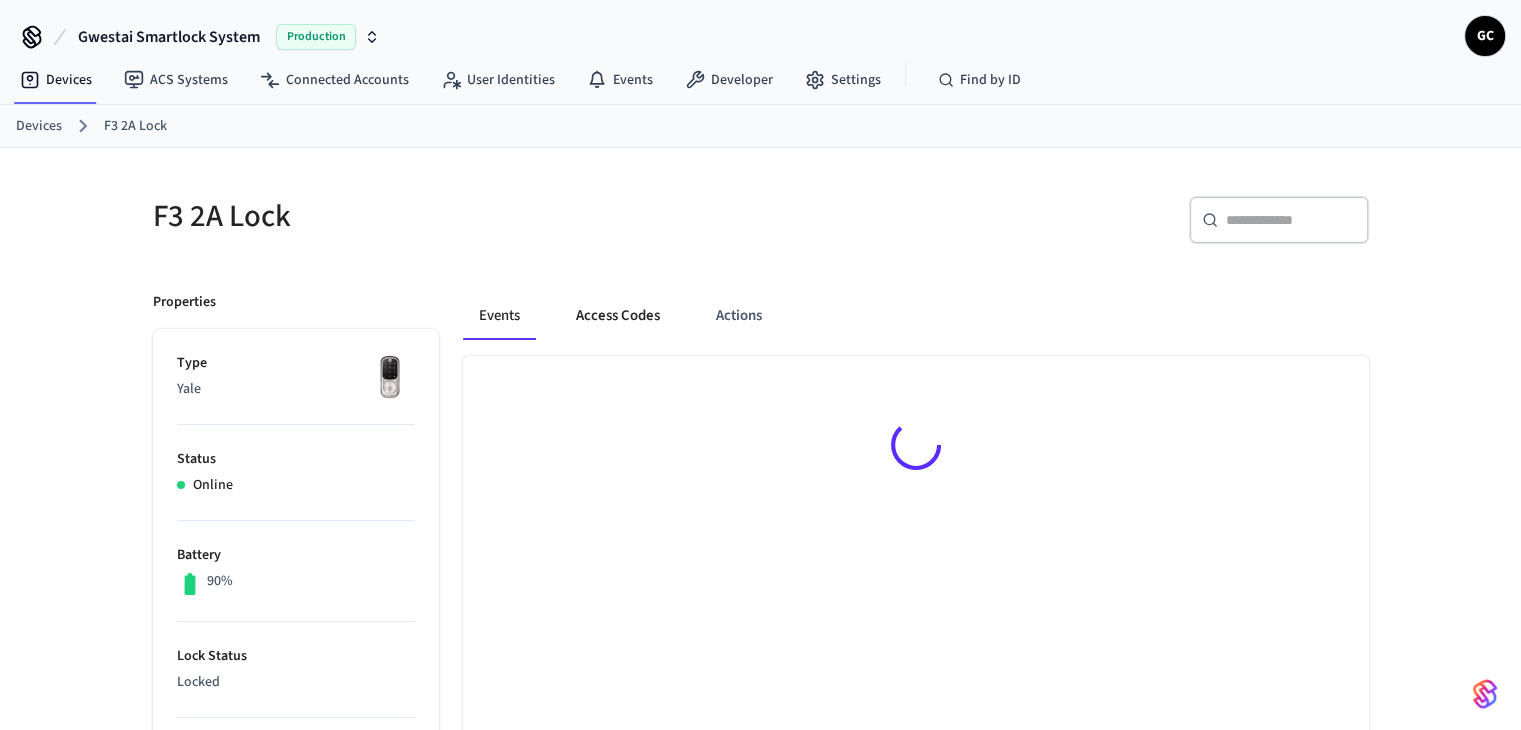 click on "Access Codes" at bounding box center (618, 316) 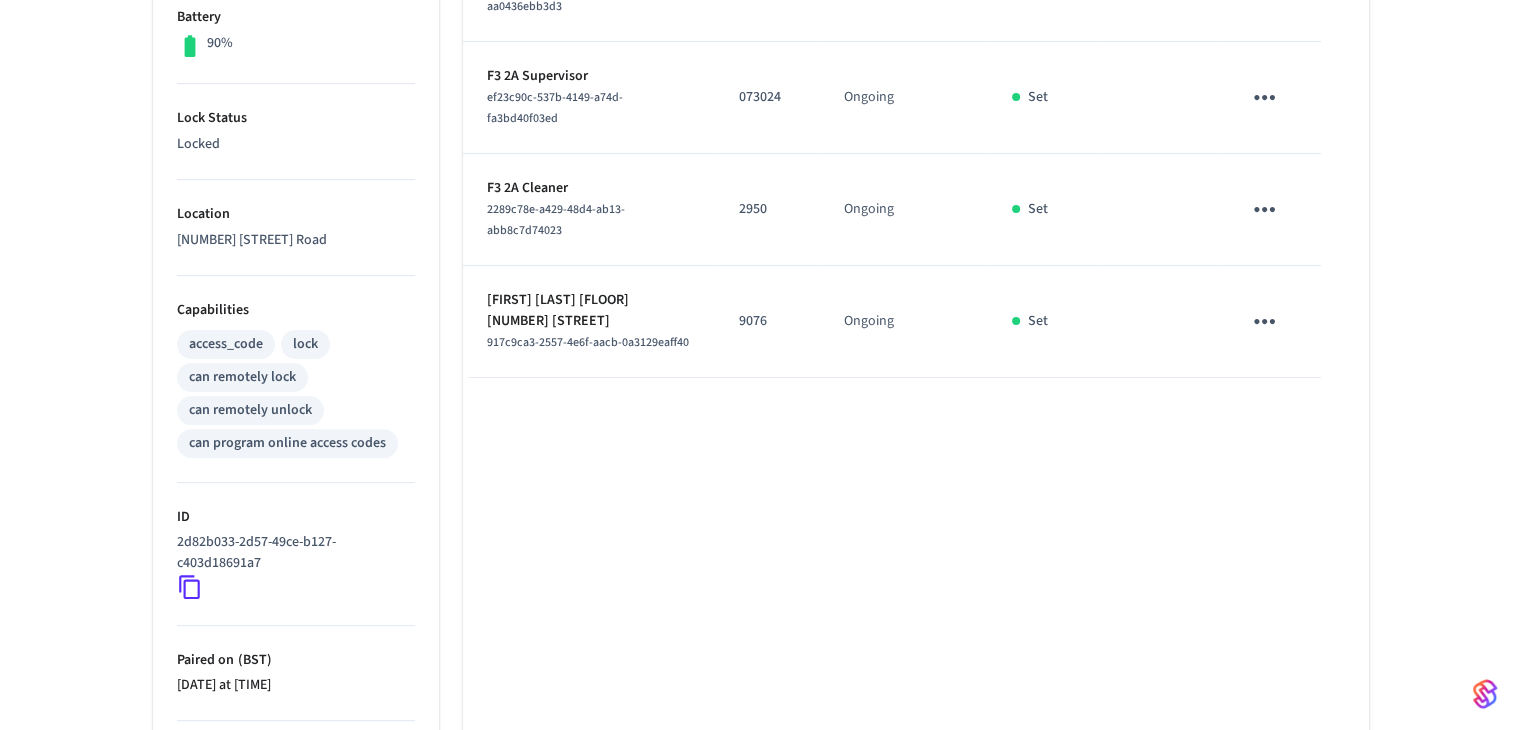 scroll, scrollTop: 600, scrollLeft: 0, axis: vertical 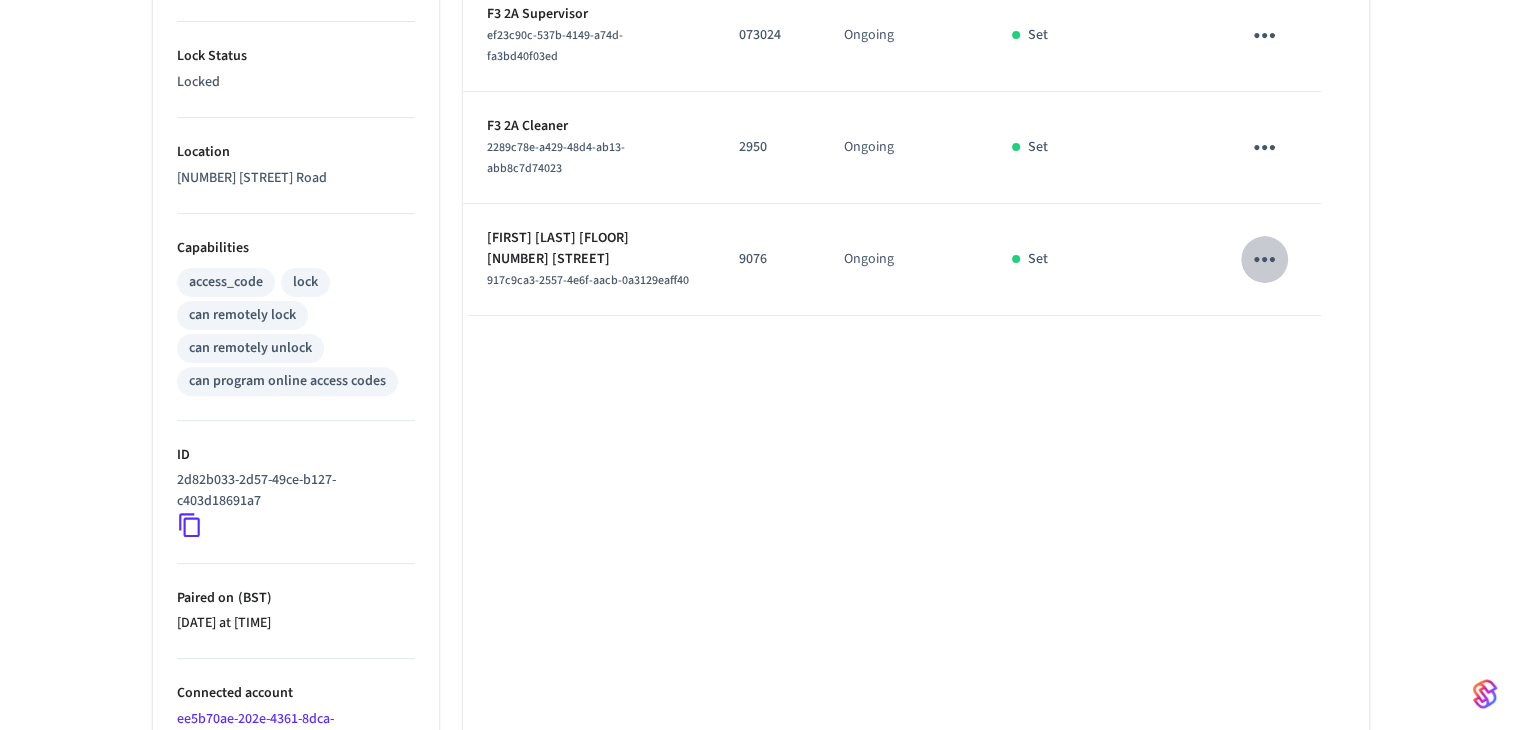 click 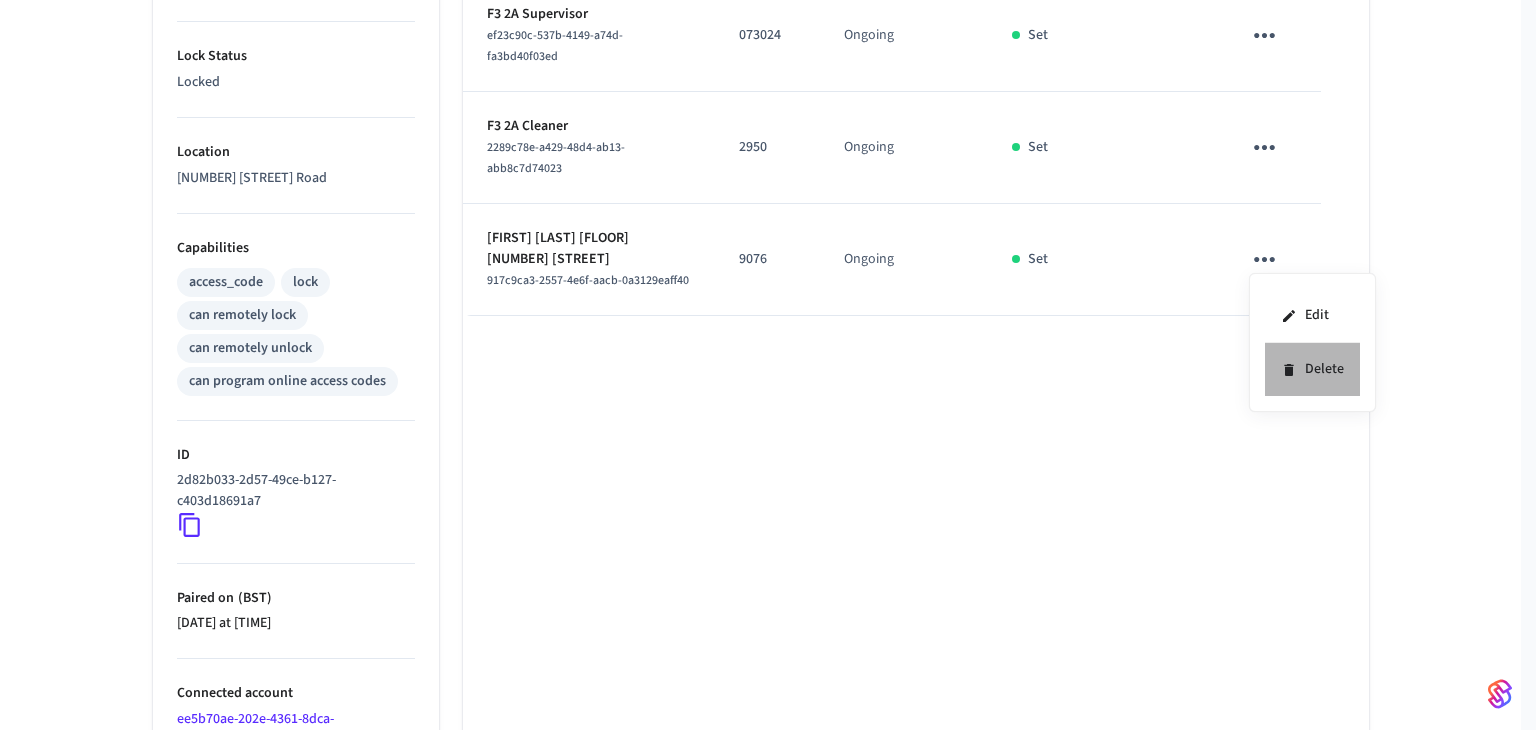 click on "Delete" at bounding box center (1312, 369) 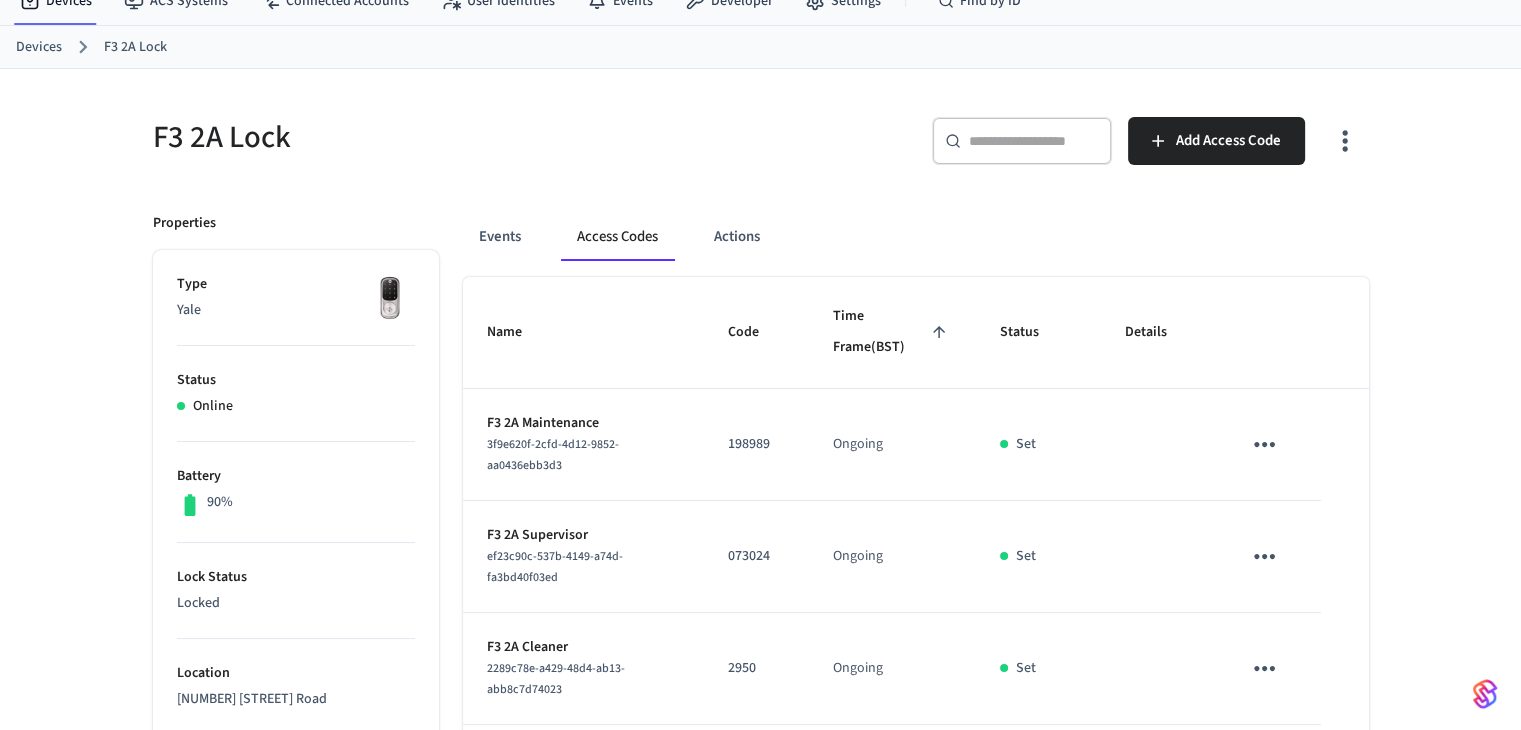 scroll, scrollTop: 0, scrollLeft: 0, axis: both 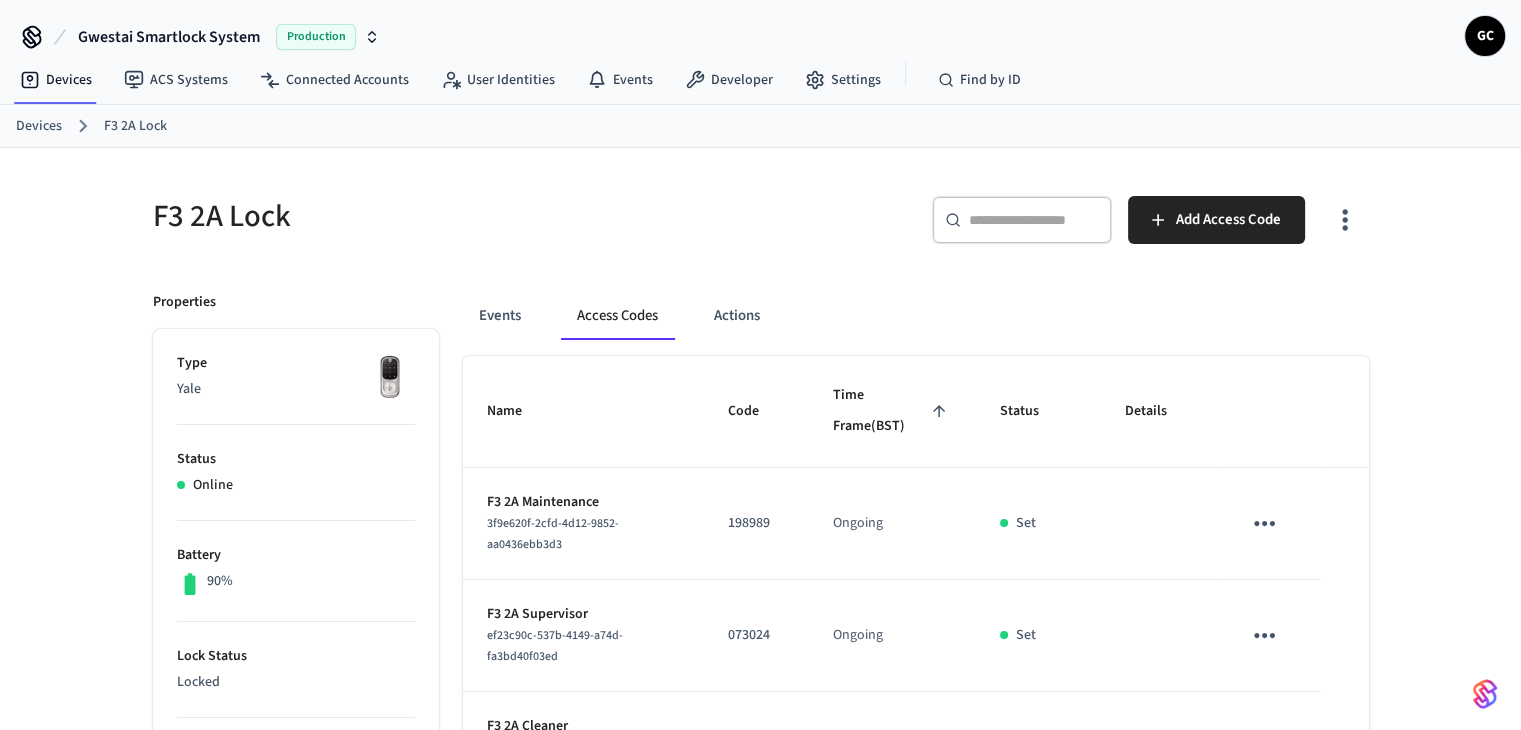 click on "Devices" at bounding box center (39, 126) 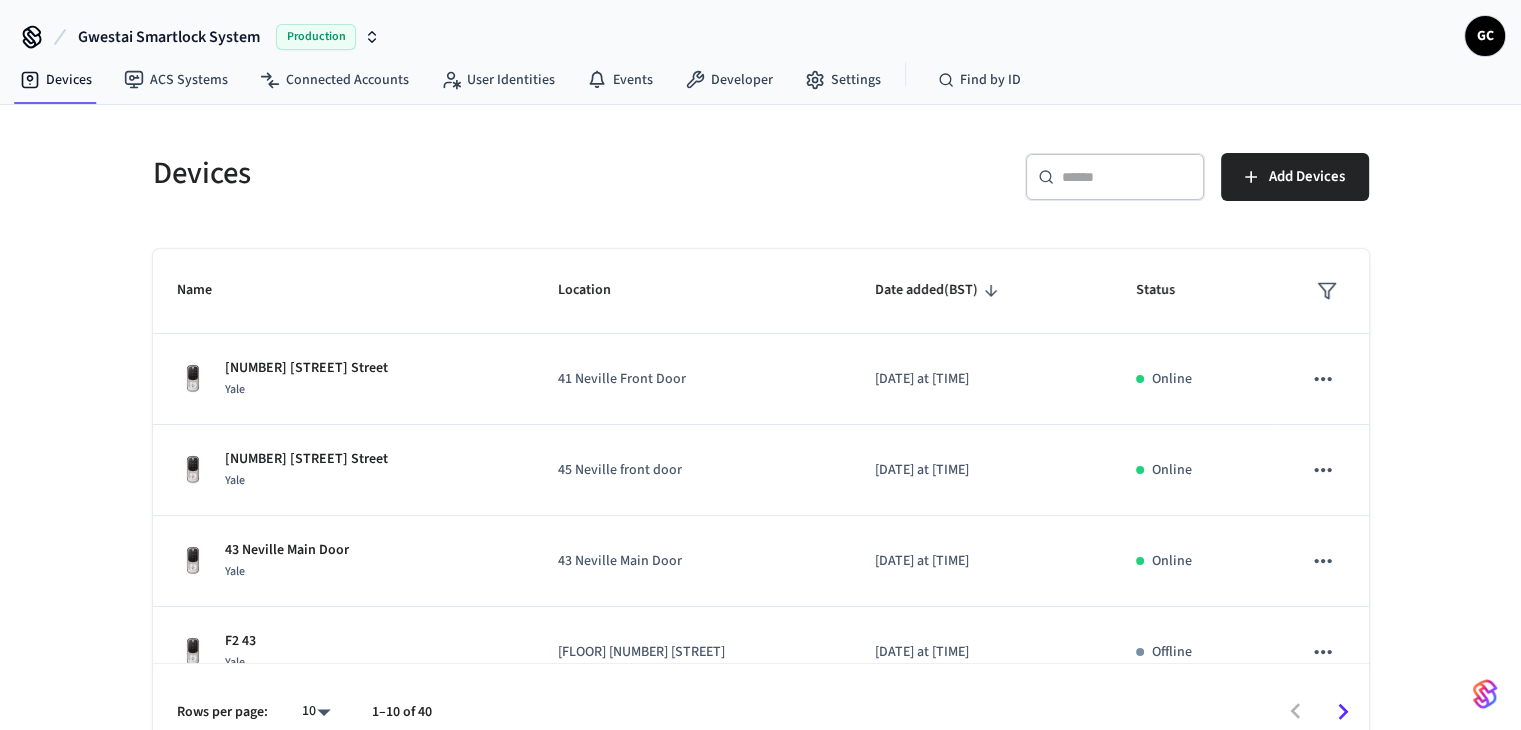 click on "​ ​" at bounding box center (1115, 177) 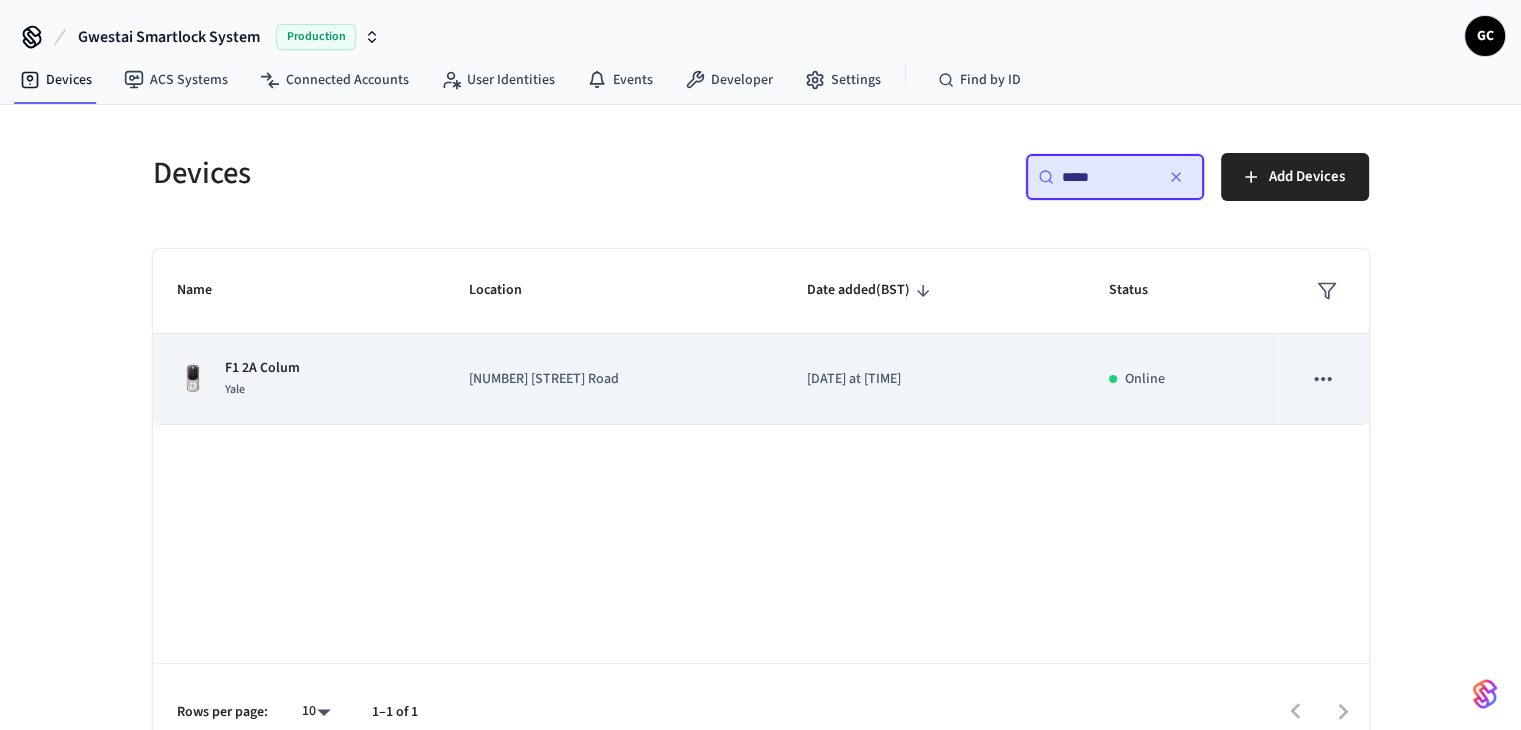type on "*****" 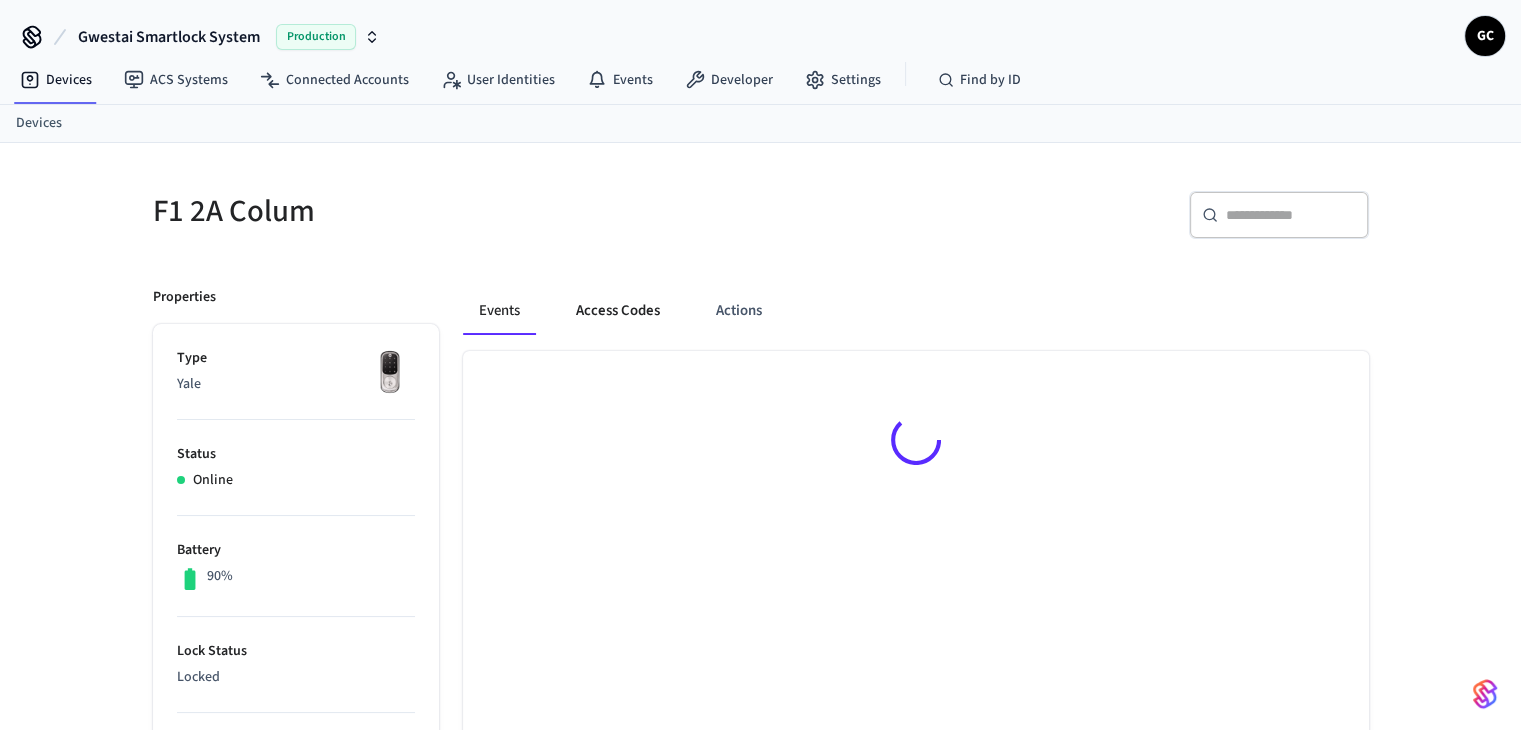 click on "Access Codes" at bounding box center [618, 311] 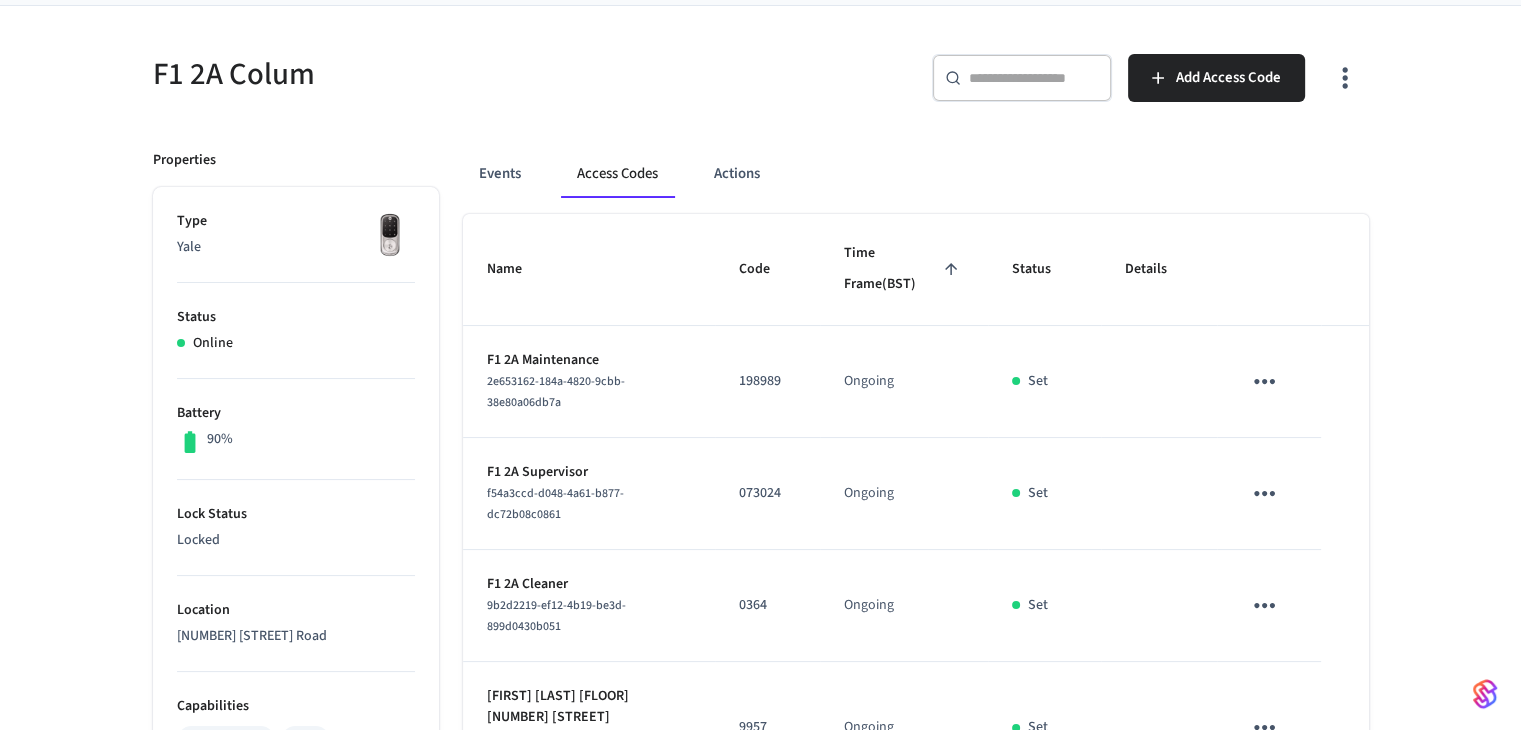 scroll, scrollTop: 300, scrollLeft: 0, axis: vertical 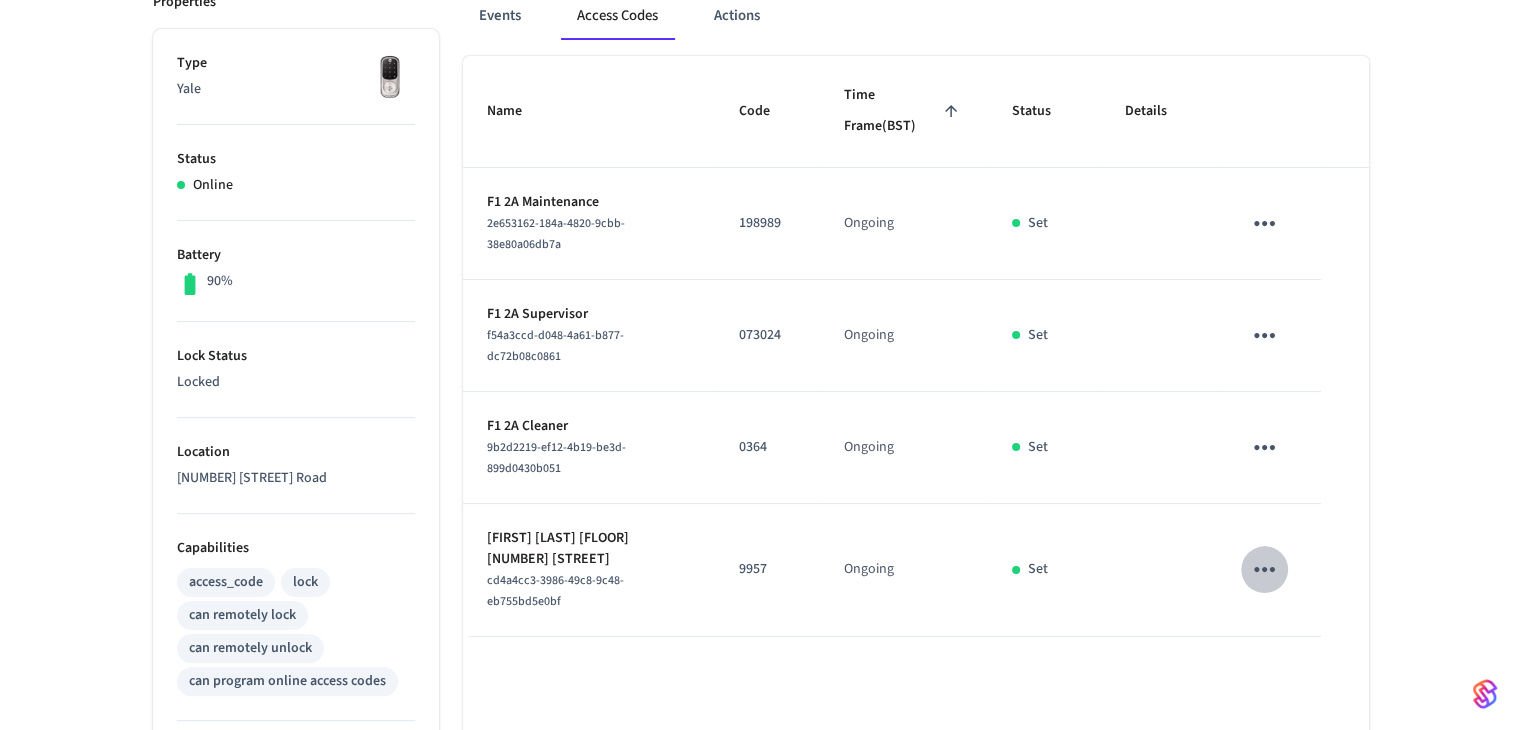 click 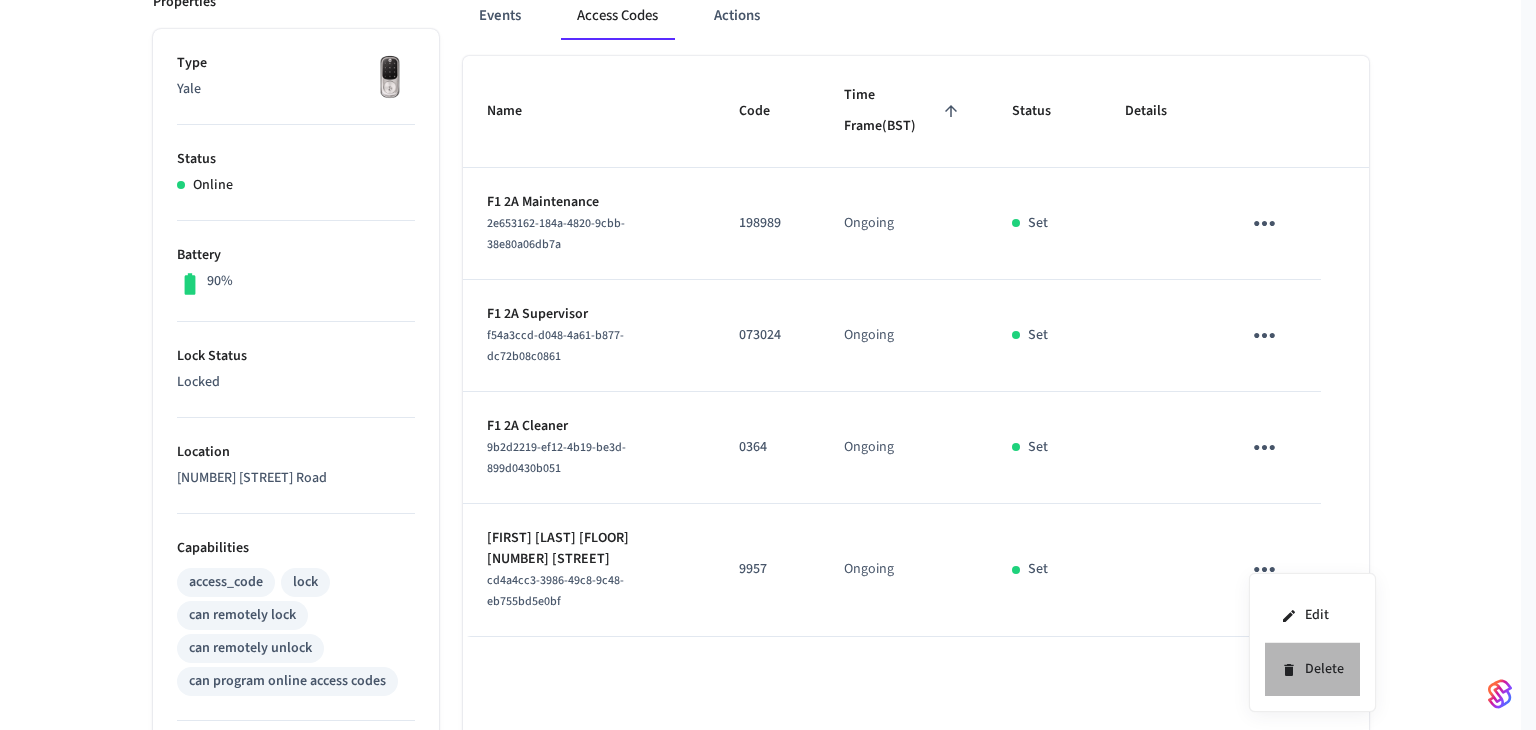 click on "Delete" at bounding box center [1312, 669] 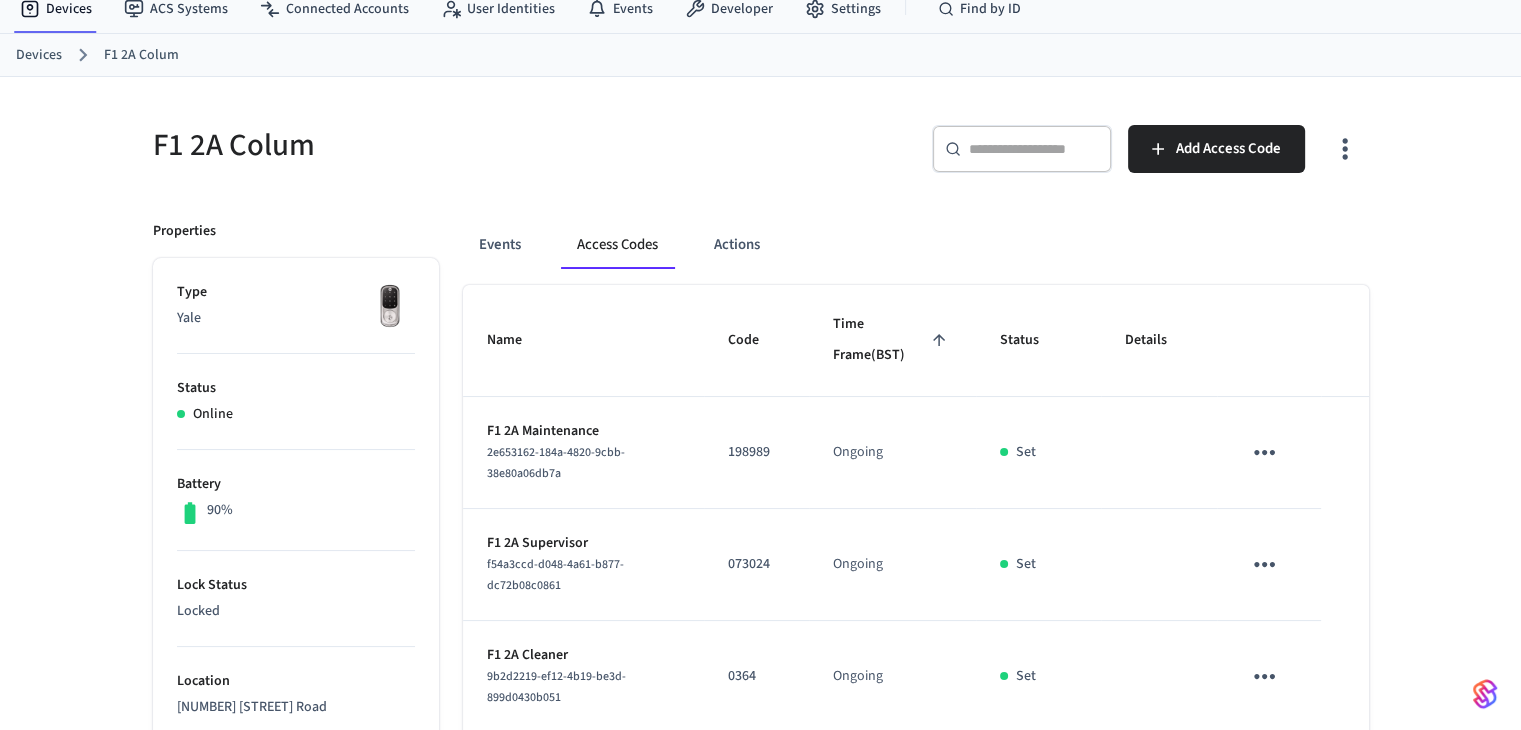 scroll, scrollTop: 0, scrollLeft: 0, axis: both 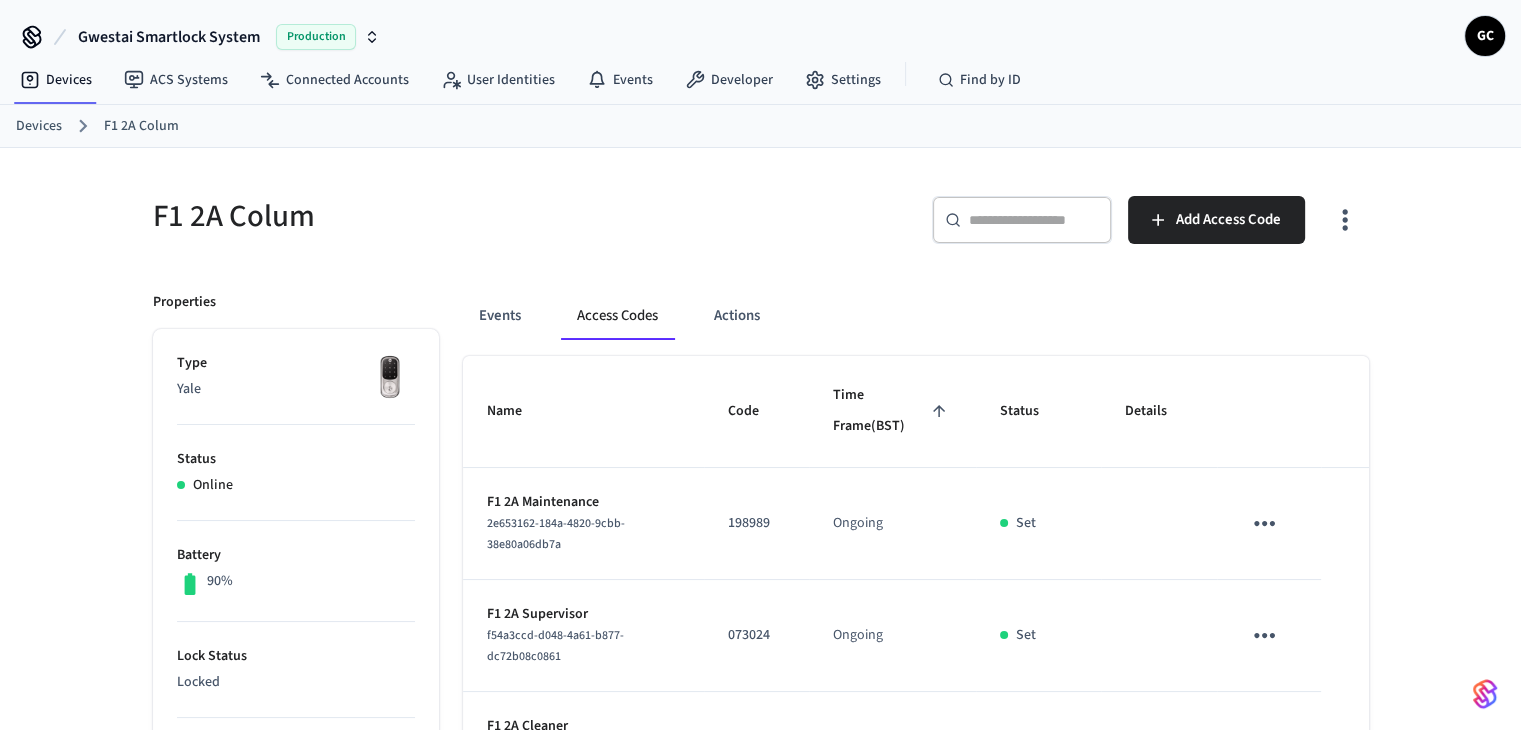 click on "[CATEGORY] [FLOOR] [NUMBER] [STREET]" at bounding box center (768, 126) 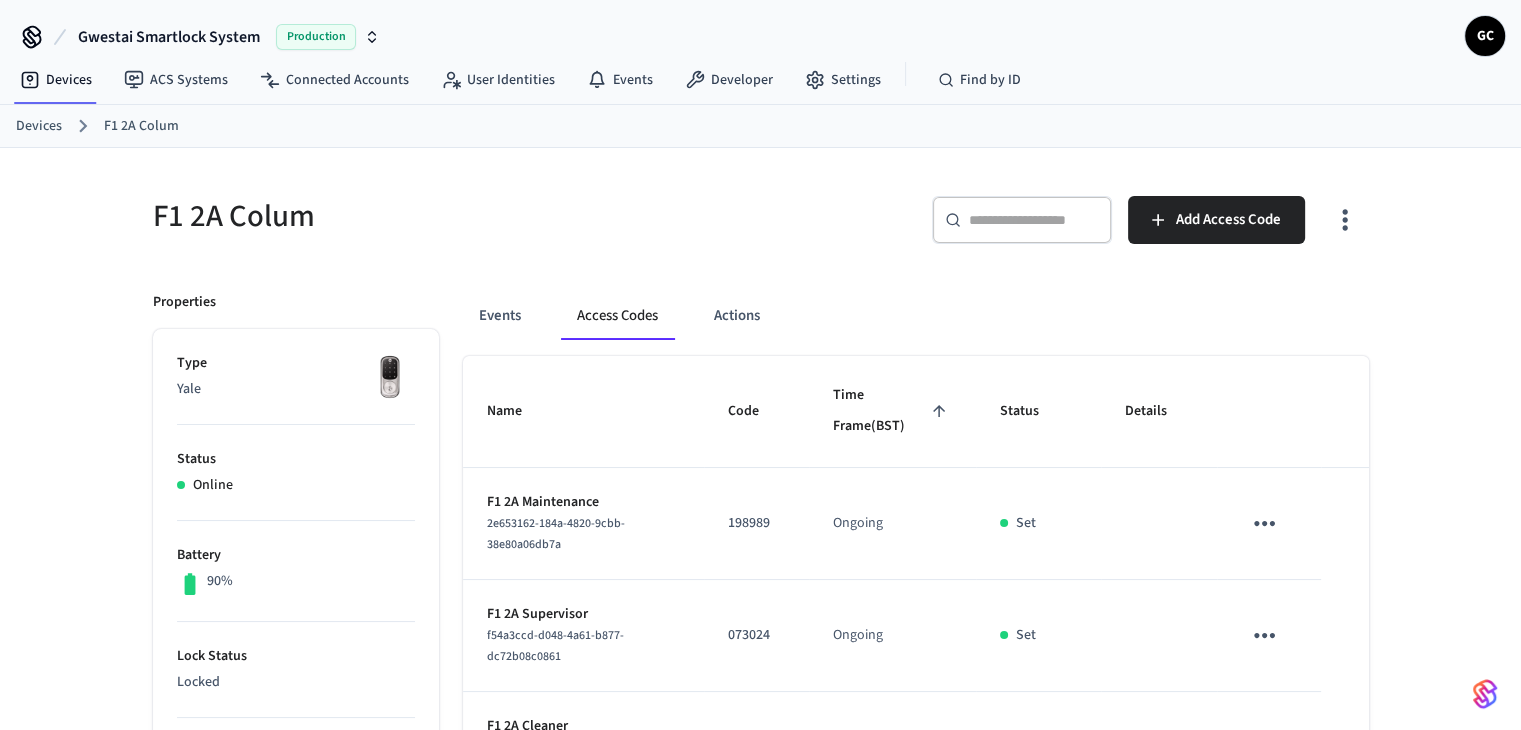 click on "Devices" at bounding box center (39, 126) 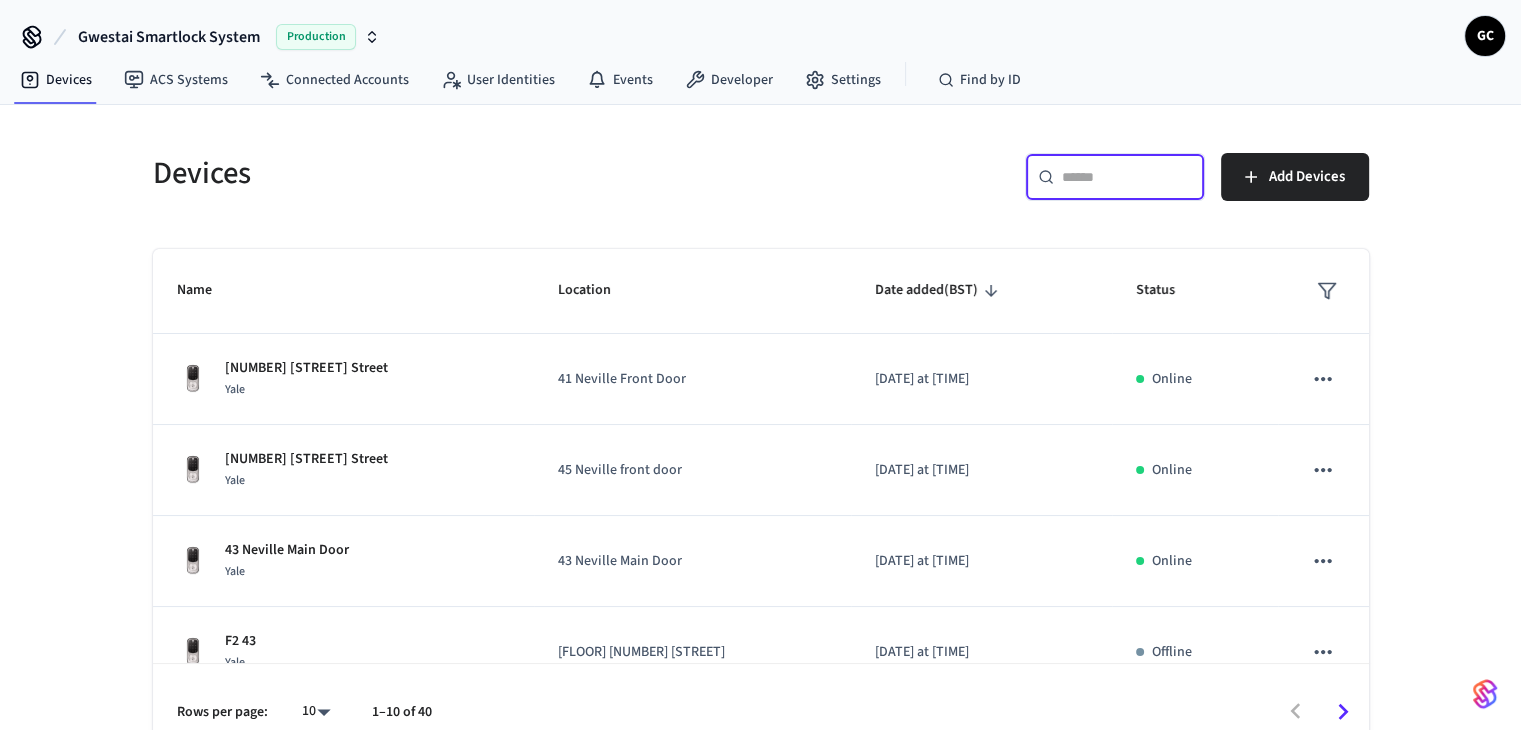 click at bounding box center [1127, 177] 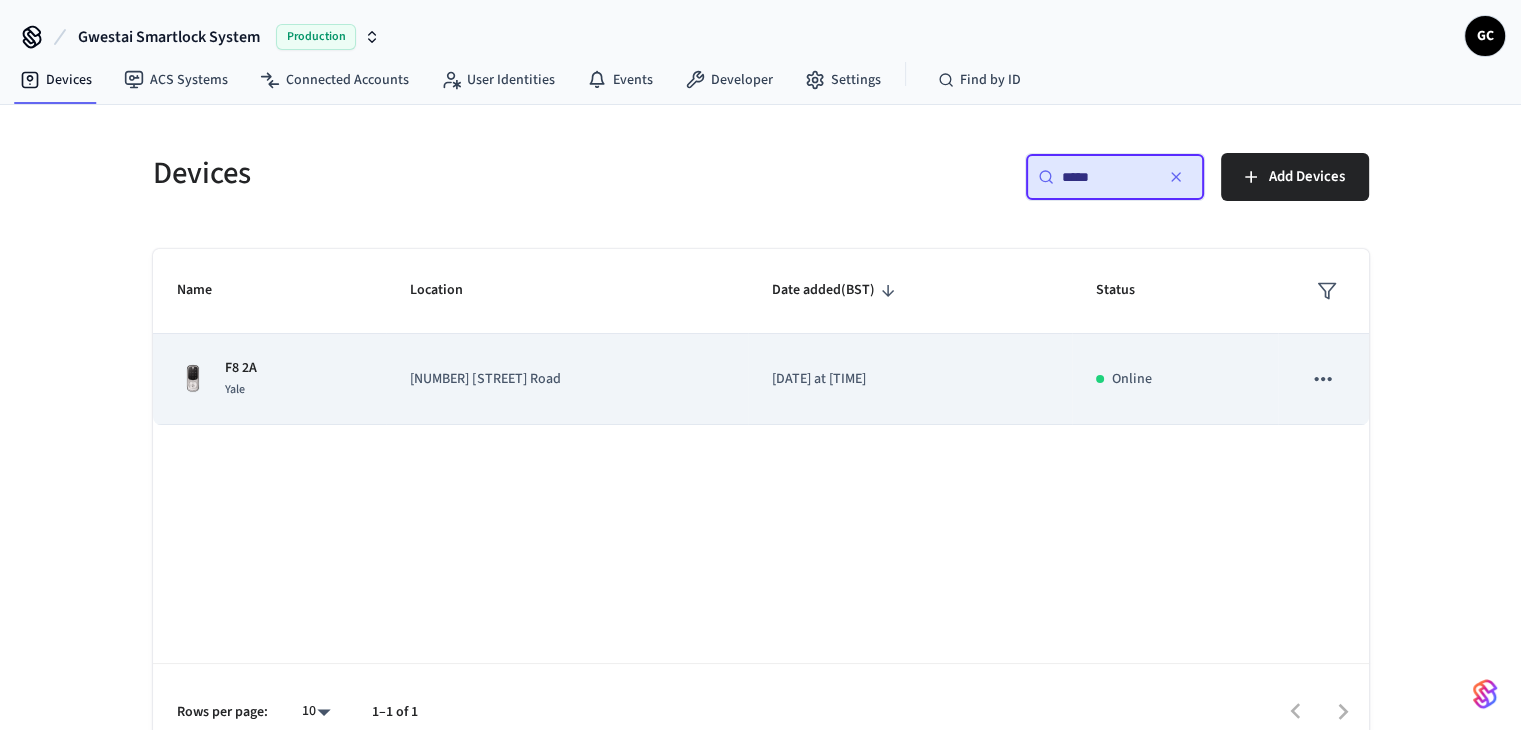 type on "*****" 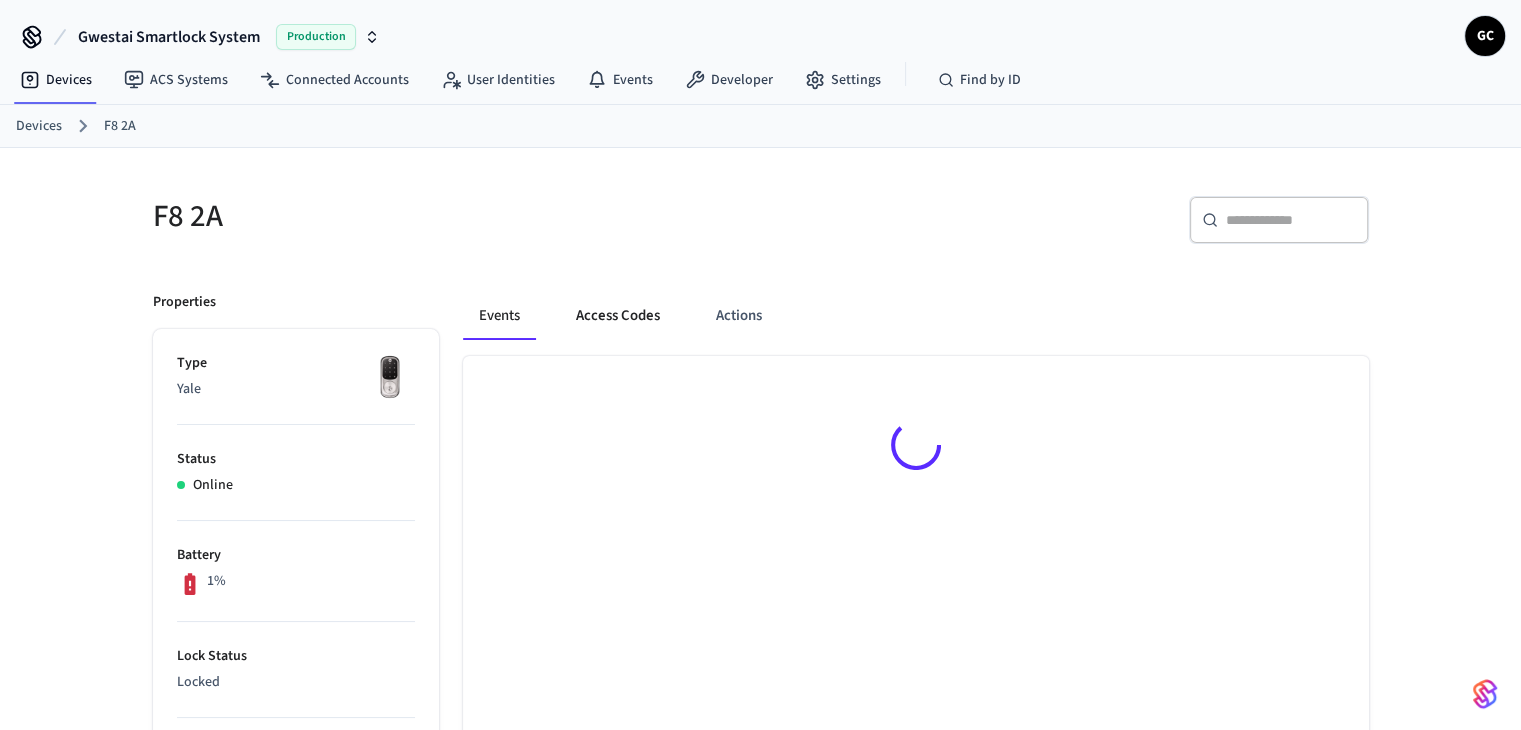 click on "Access Codes" at bounding box center (618, 316) 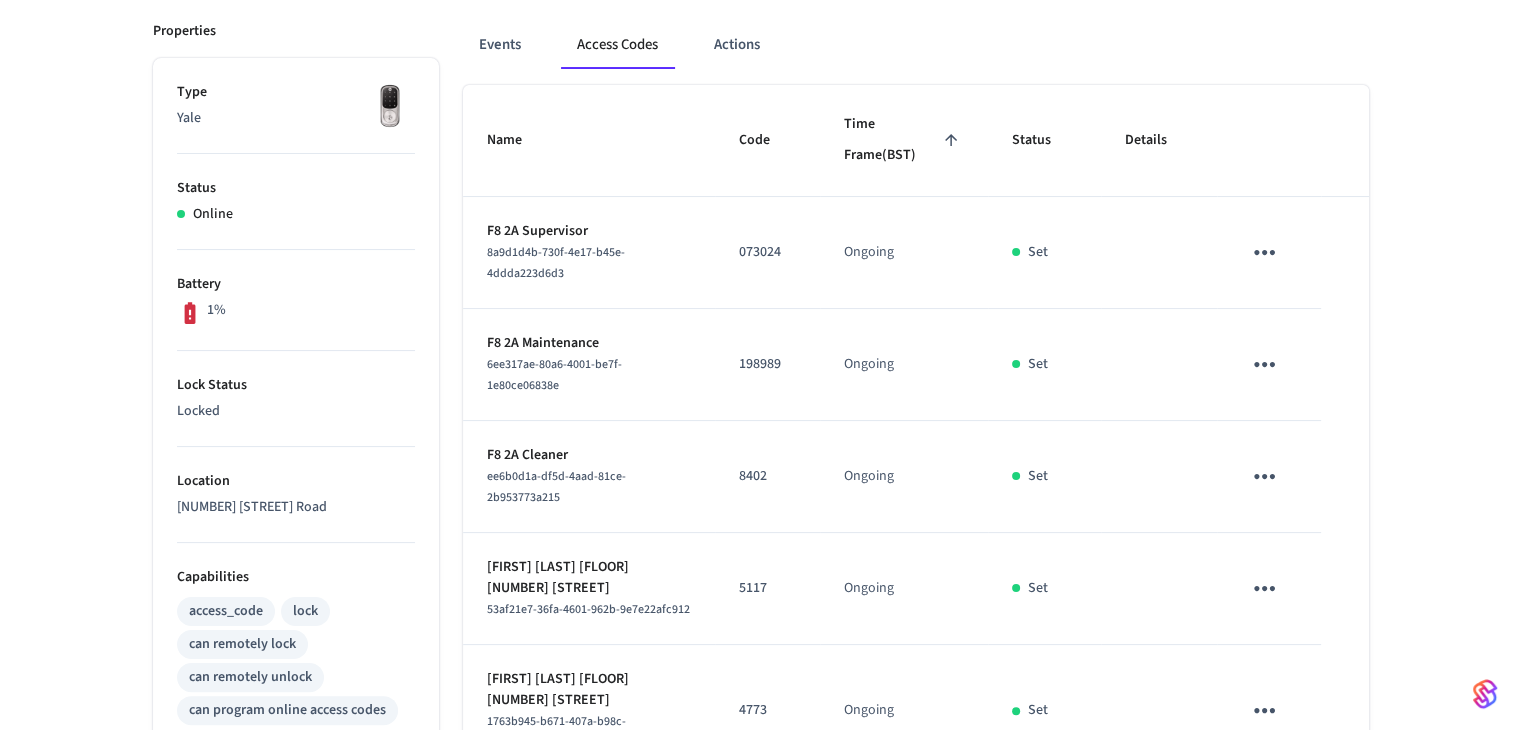 scroll, scrollTop: 600, scrollLeft: 0, axis: vertical 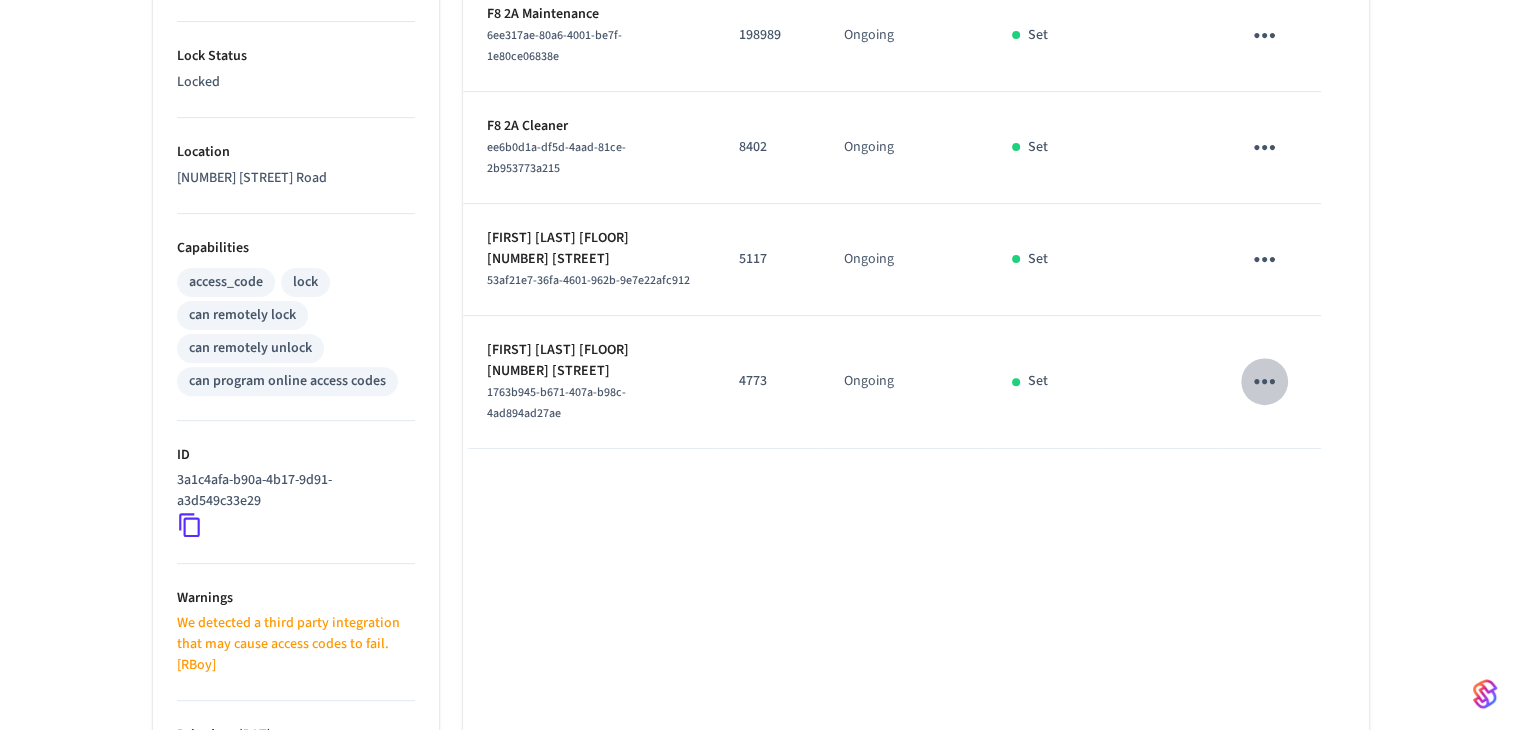 click 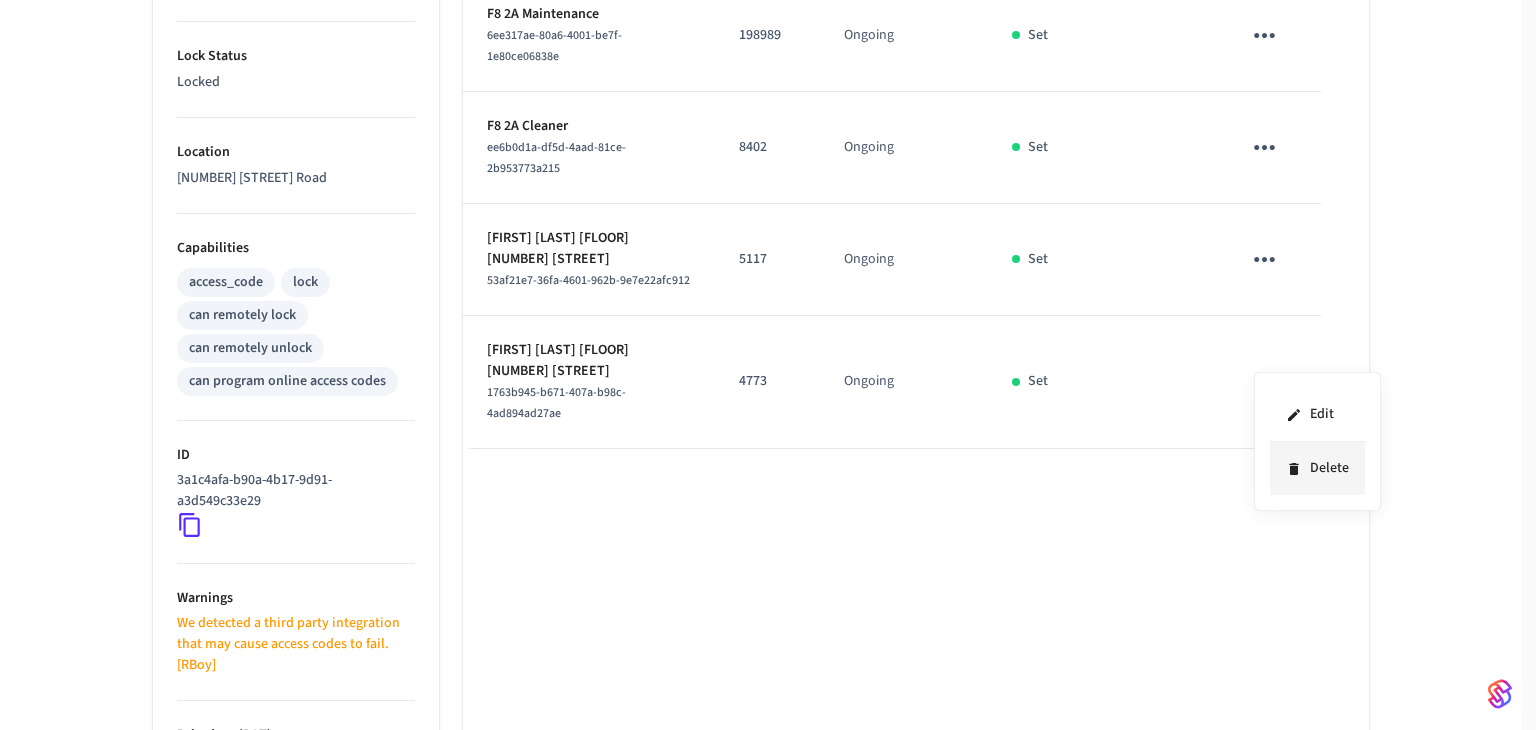 click on "Delete" at bounding box center (1317, 468) 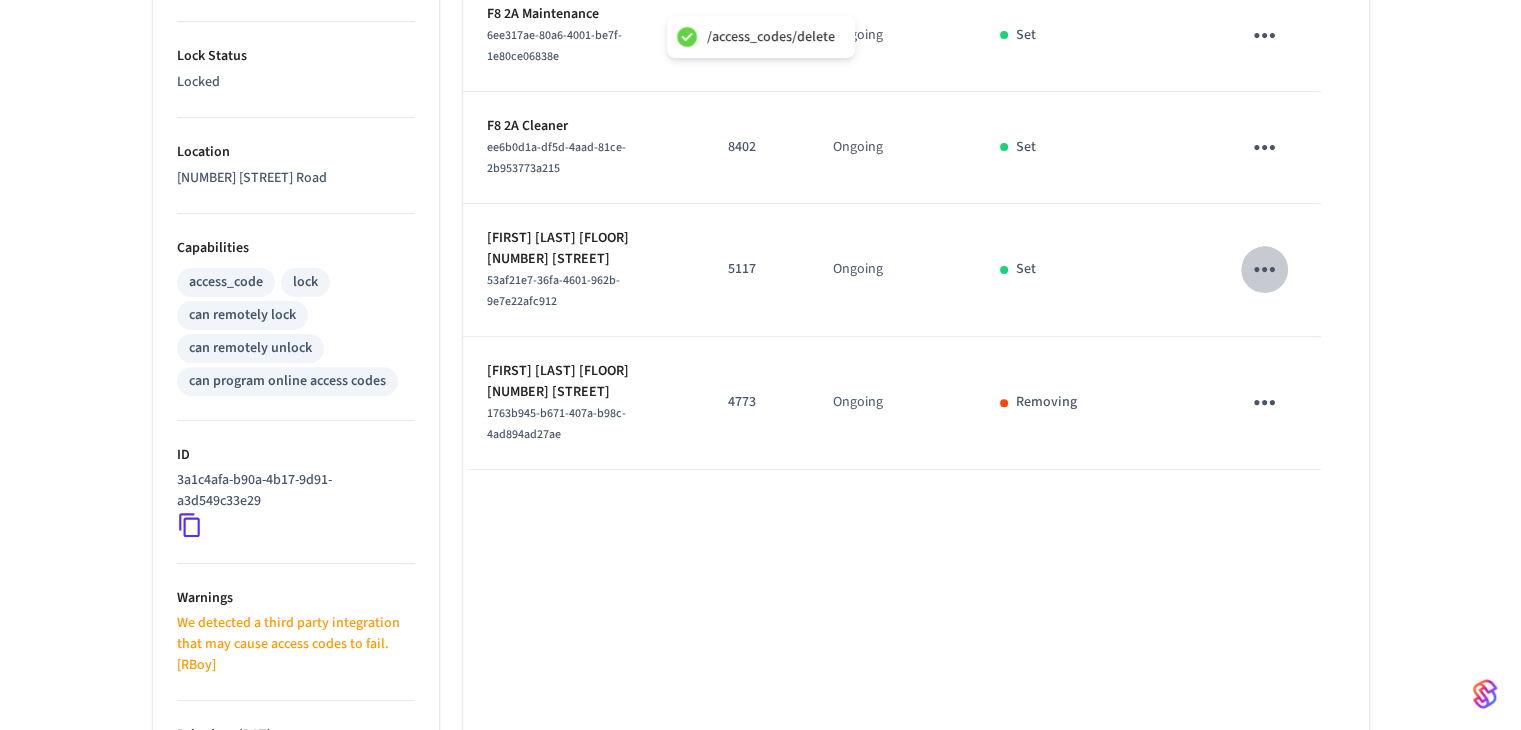 click 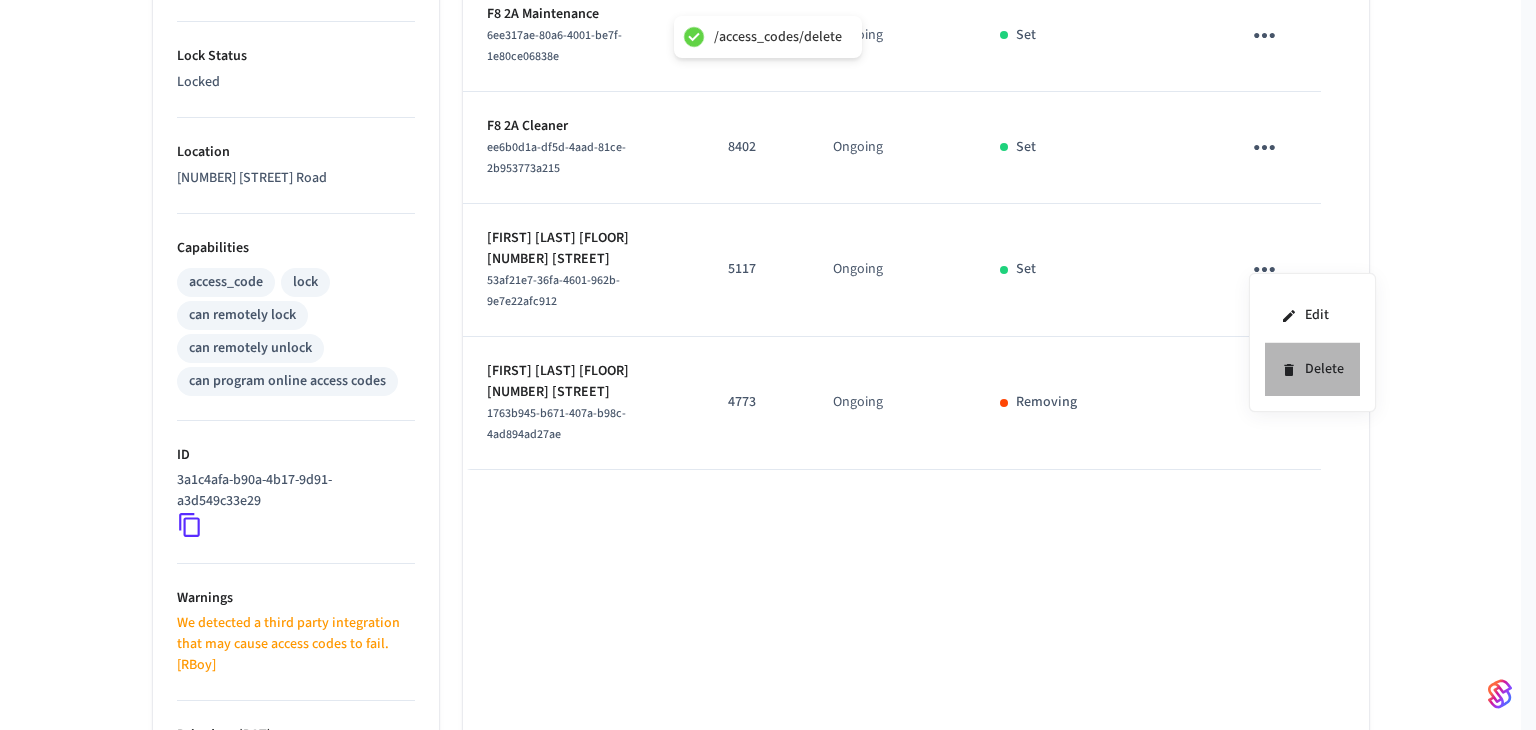 click on "Delete" at bounding box center (1312, 369) 